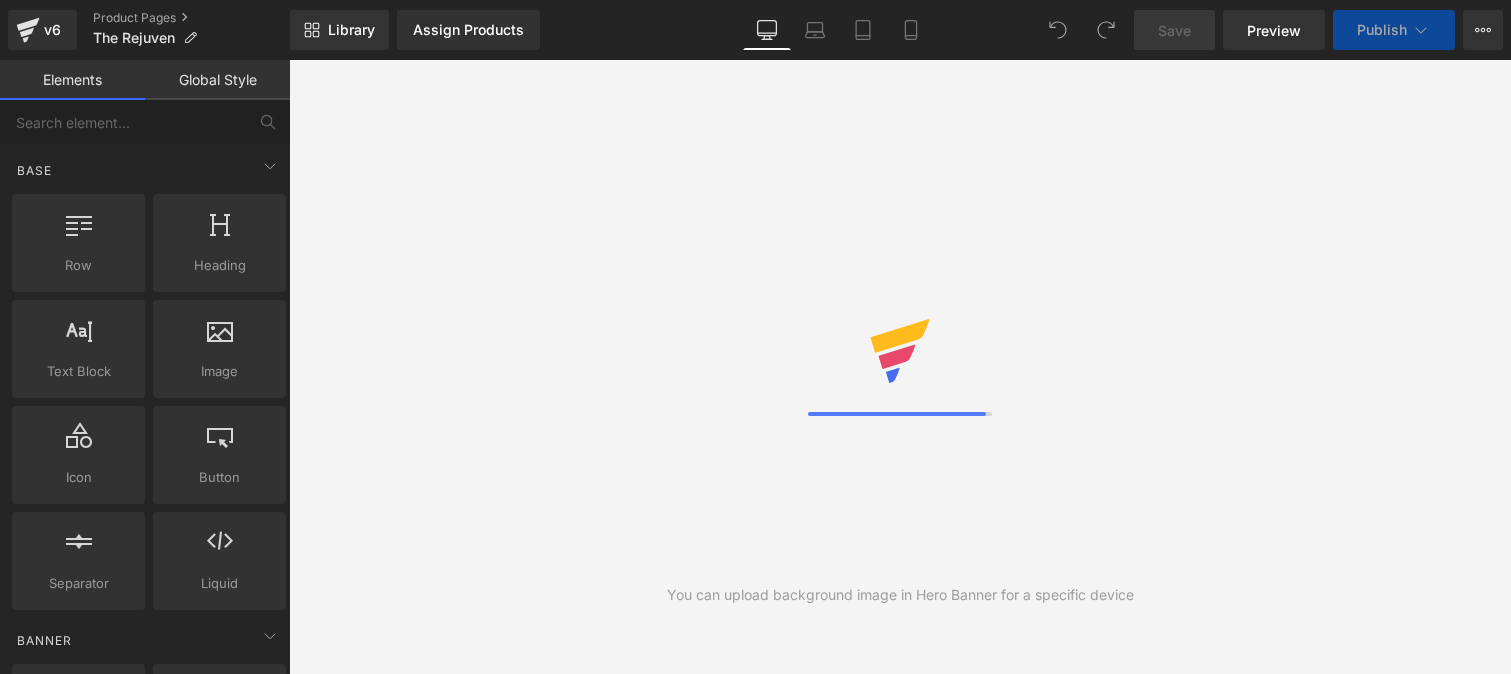 scroll, scrollTop: 0, scrollLeft: 0, axis: both 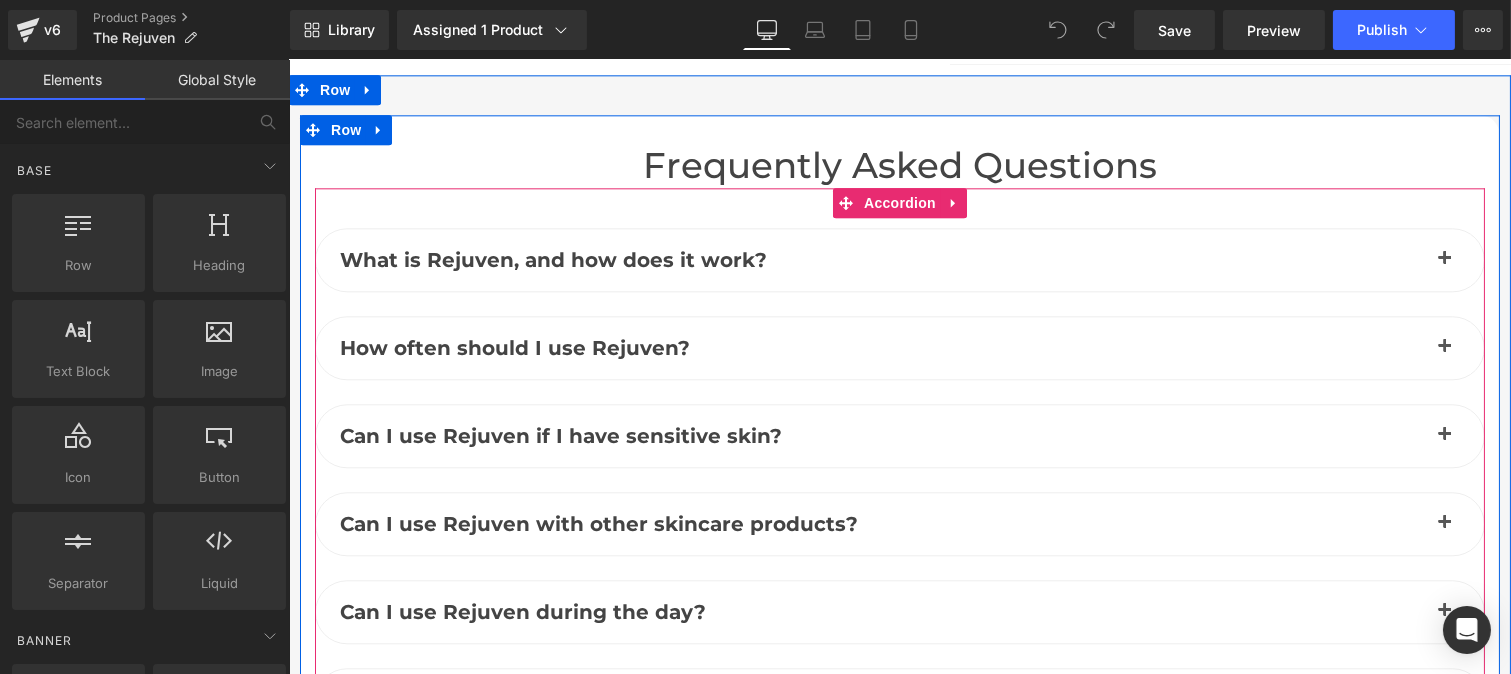 click at bounding box center [1444, 260] 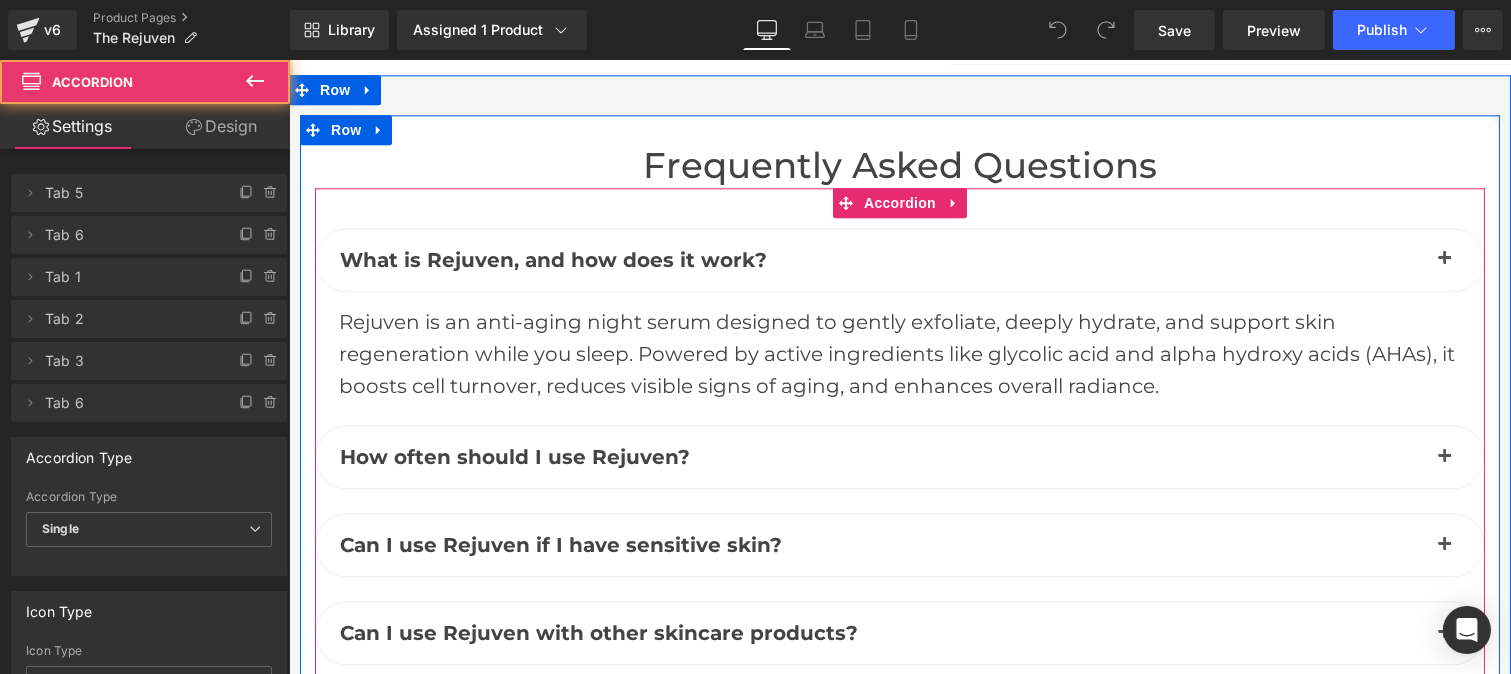 click at bounding box center (1444, 264) 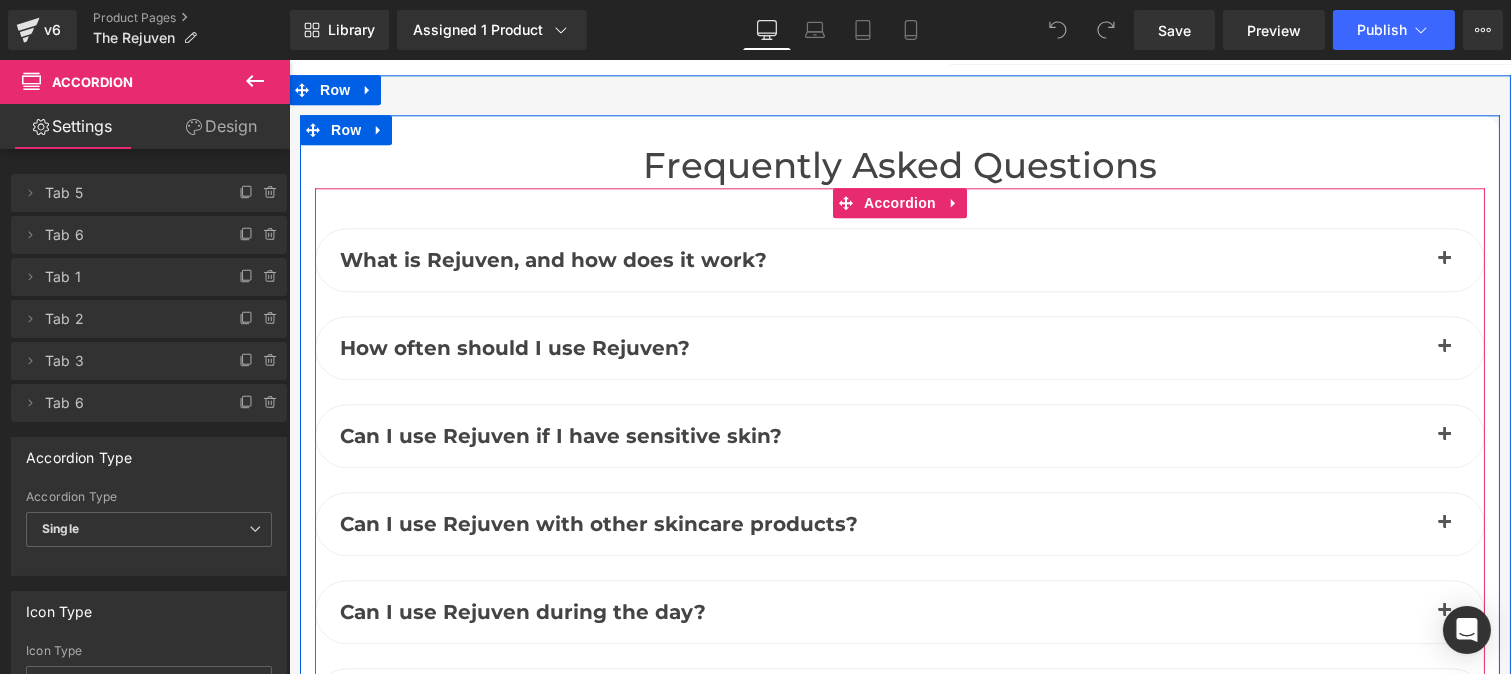 click at bounding box center (1444, 264) 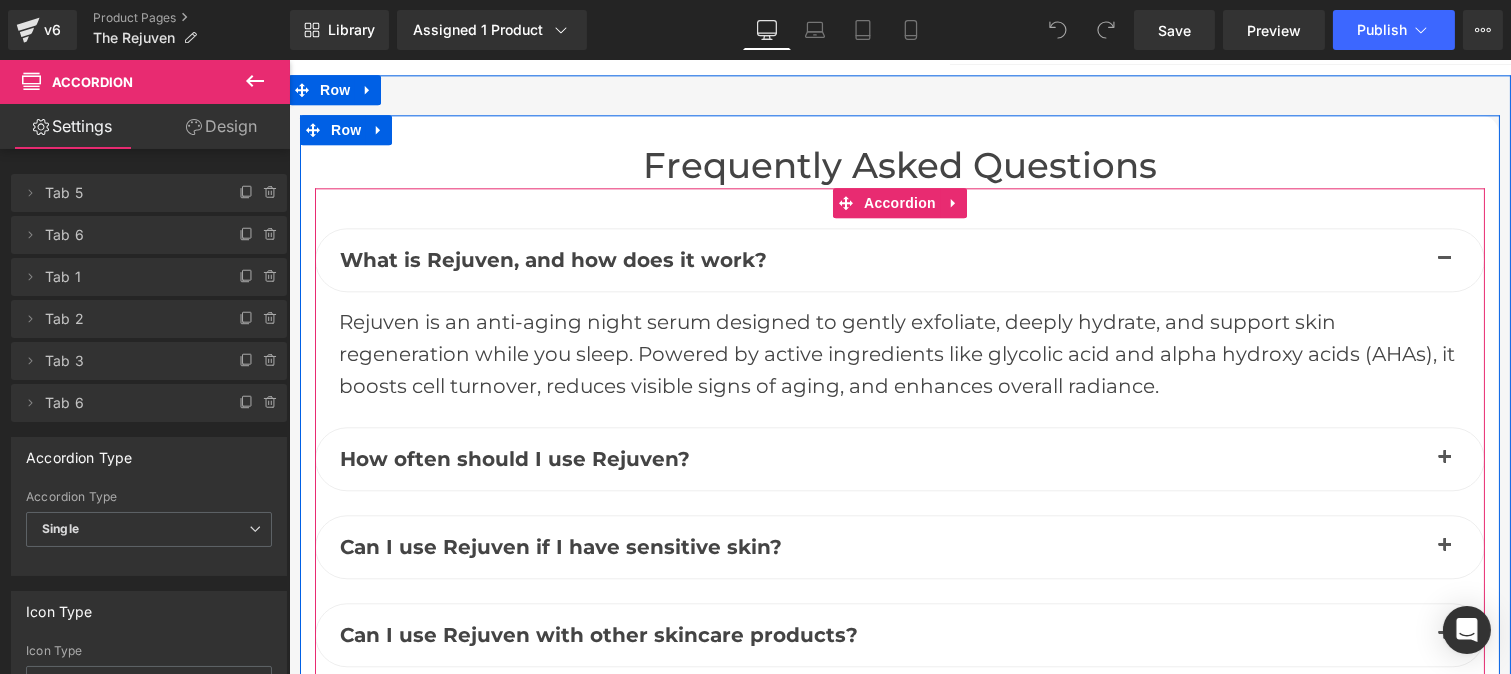 click at bounding box center (1444, 459) 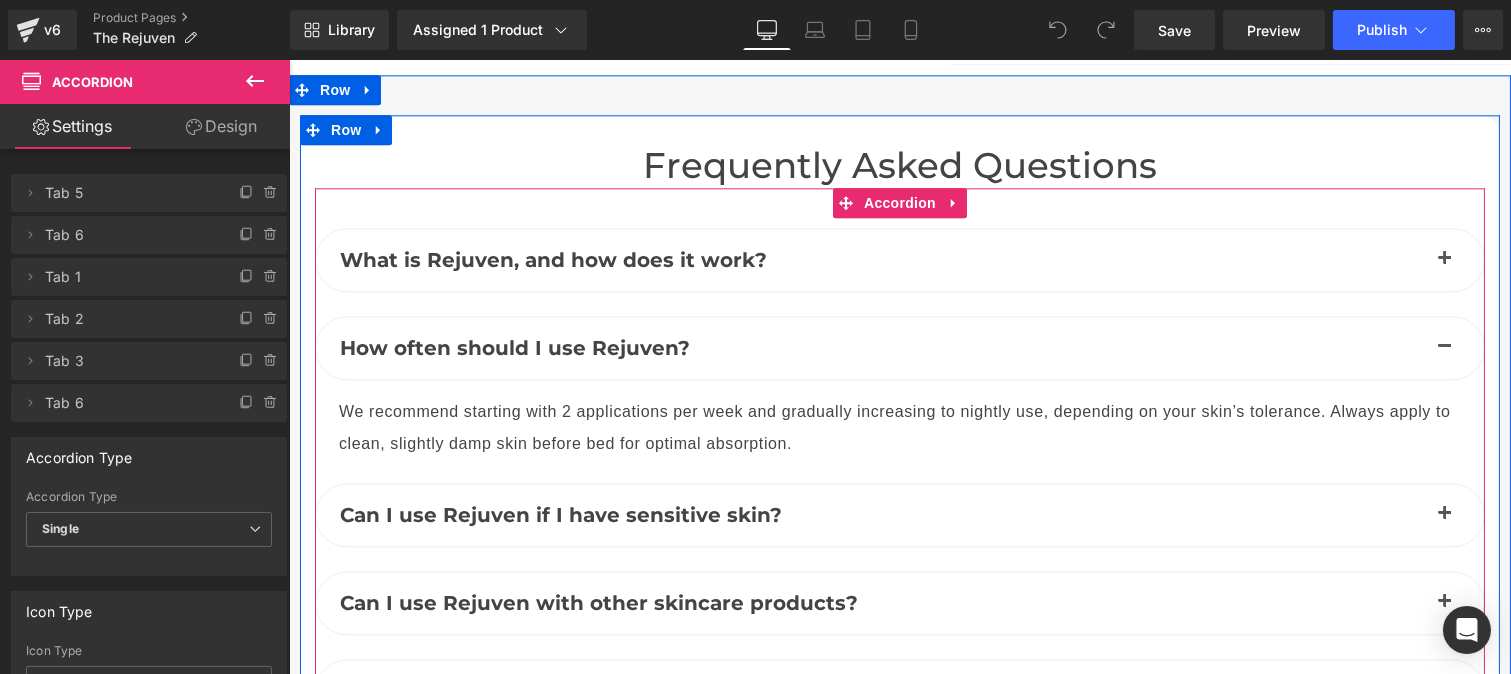 click at bounding box center [1444, 260] 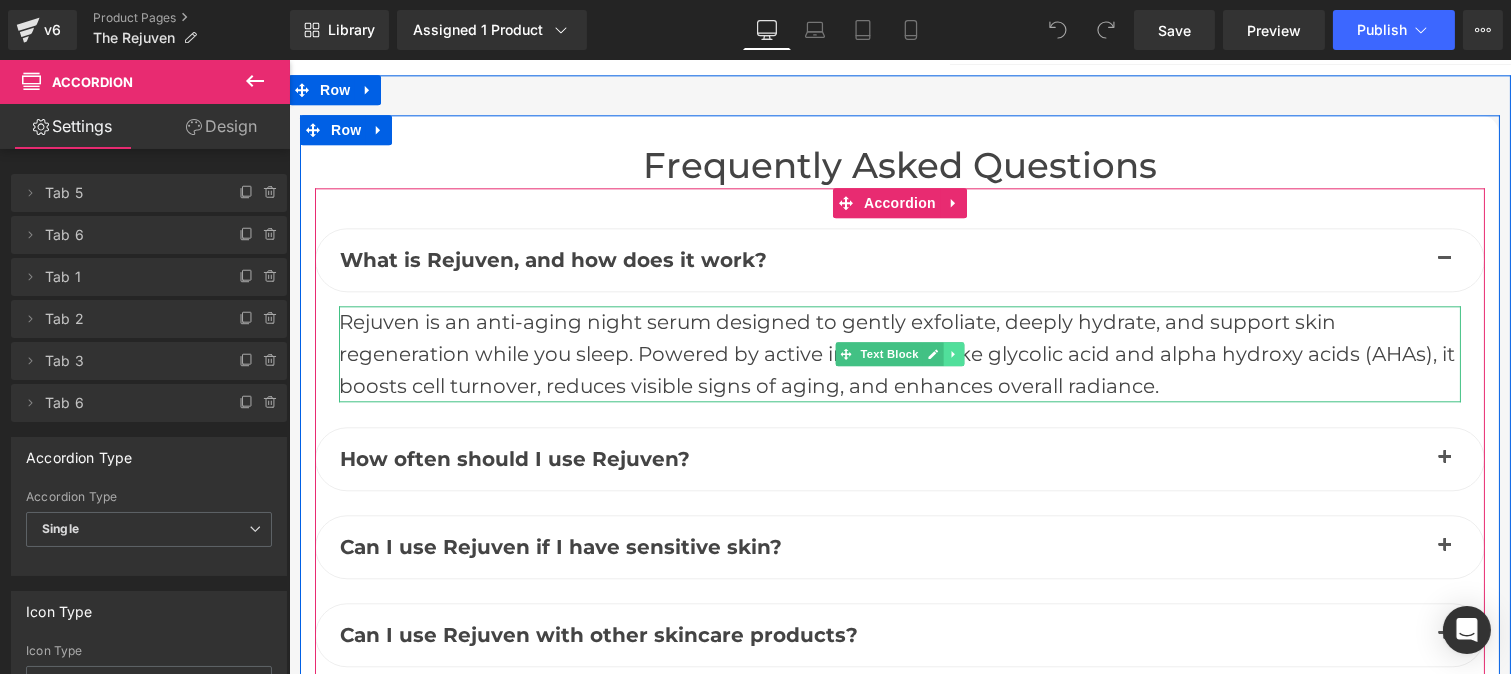 click 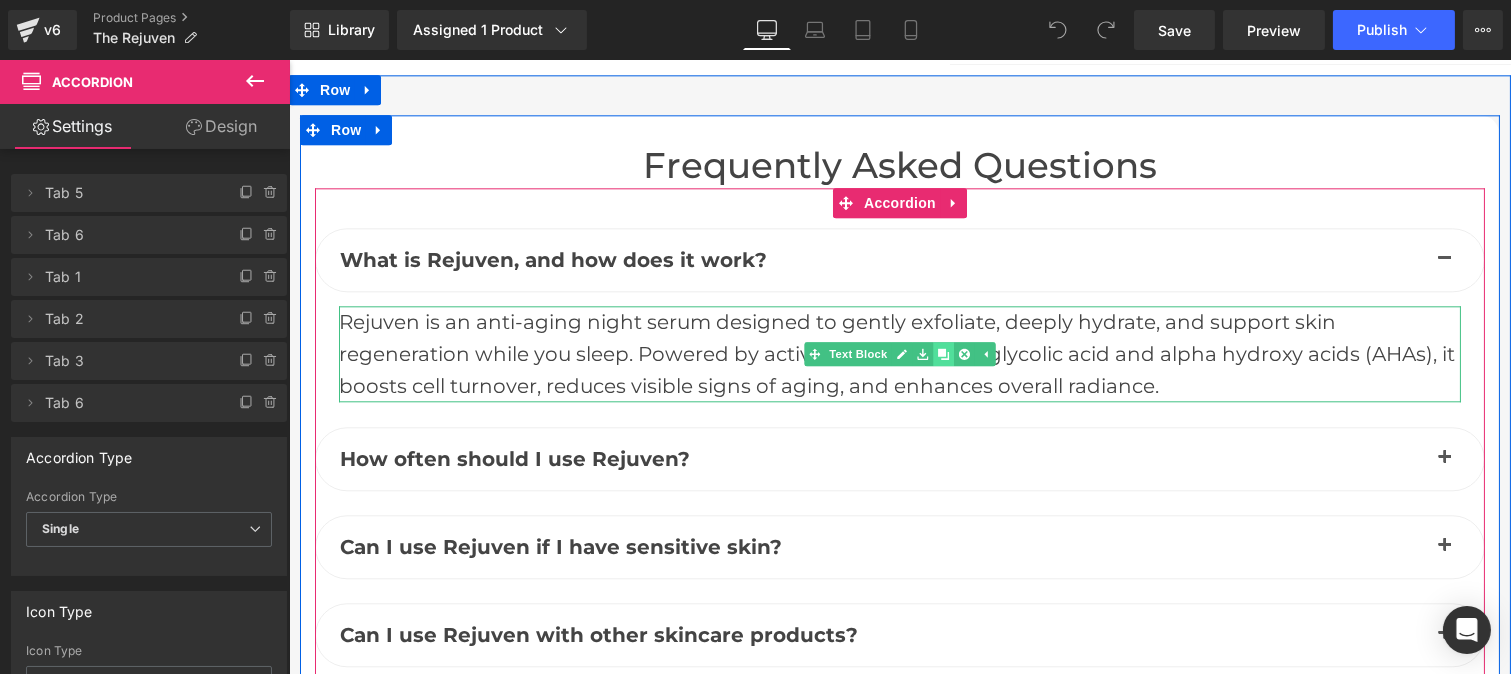click at bounding box center [942, 354] 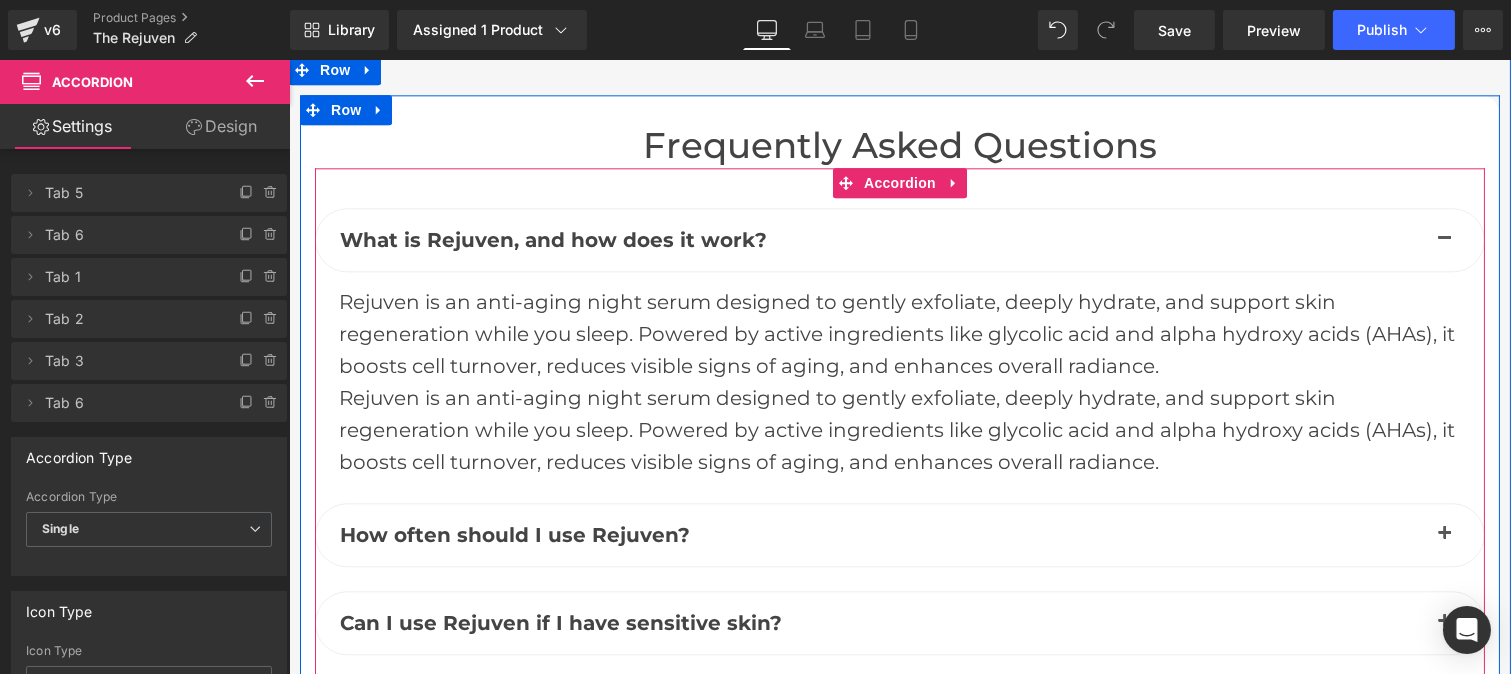 scroll, scrollTop: 9035, scrollLeft: 0, axis: vertical 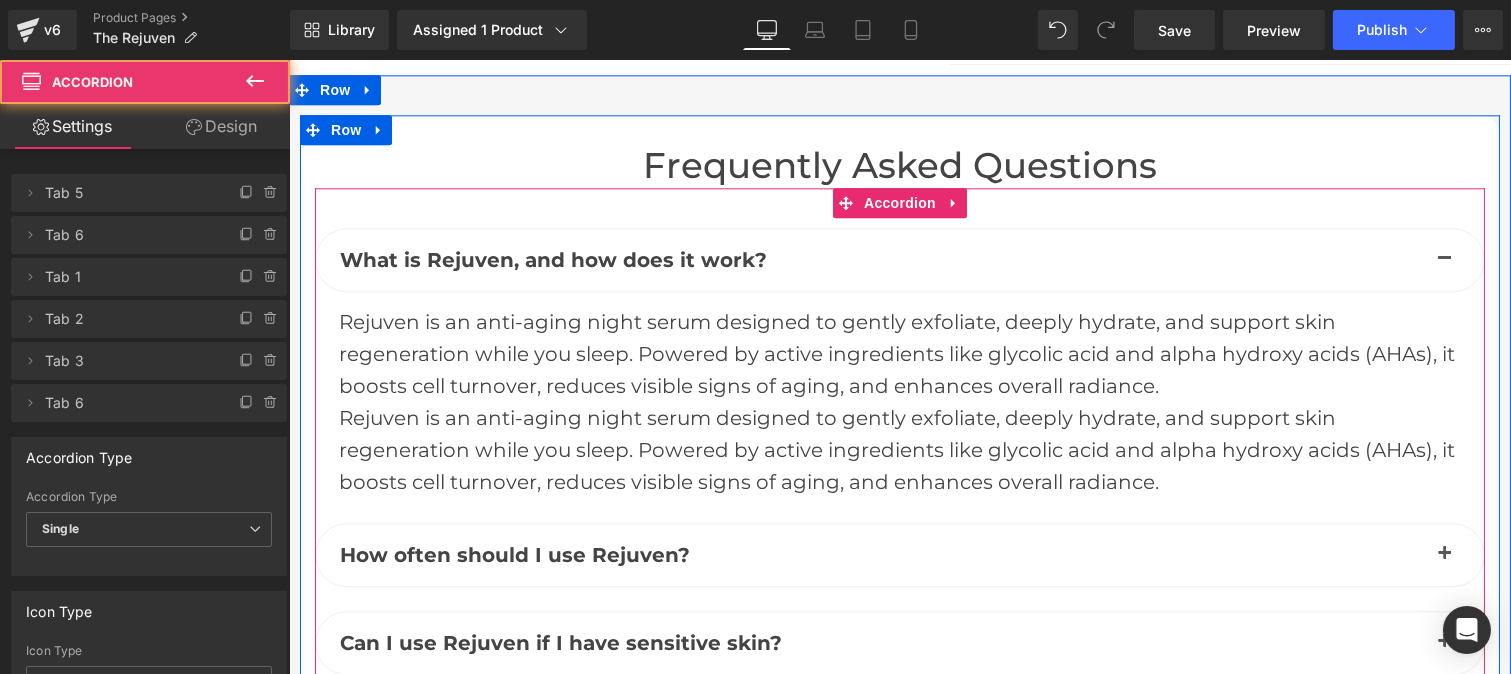 click at bounding box center [1444, 559] 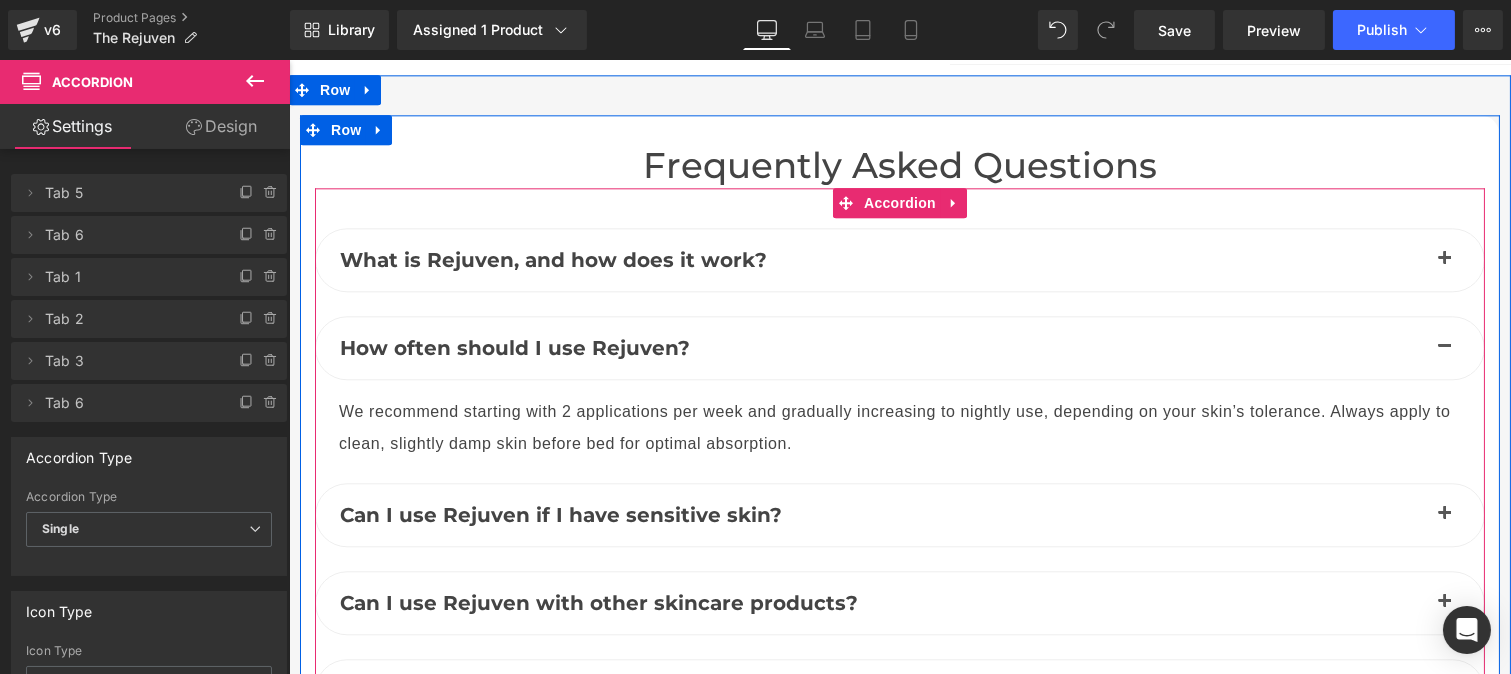 click at bounding box center (1444, 260) 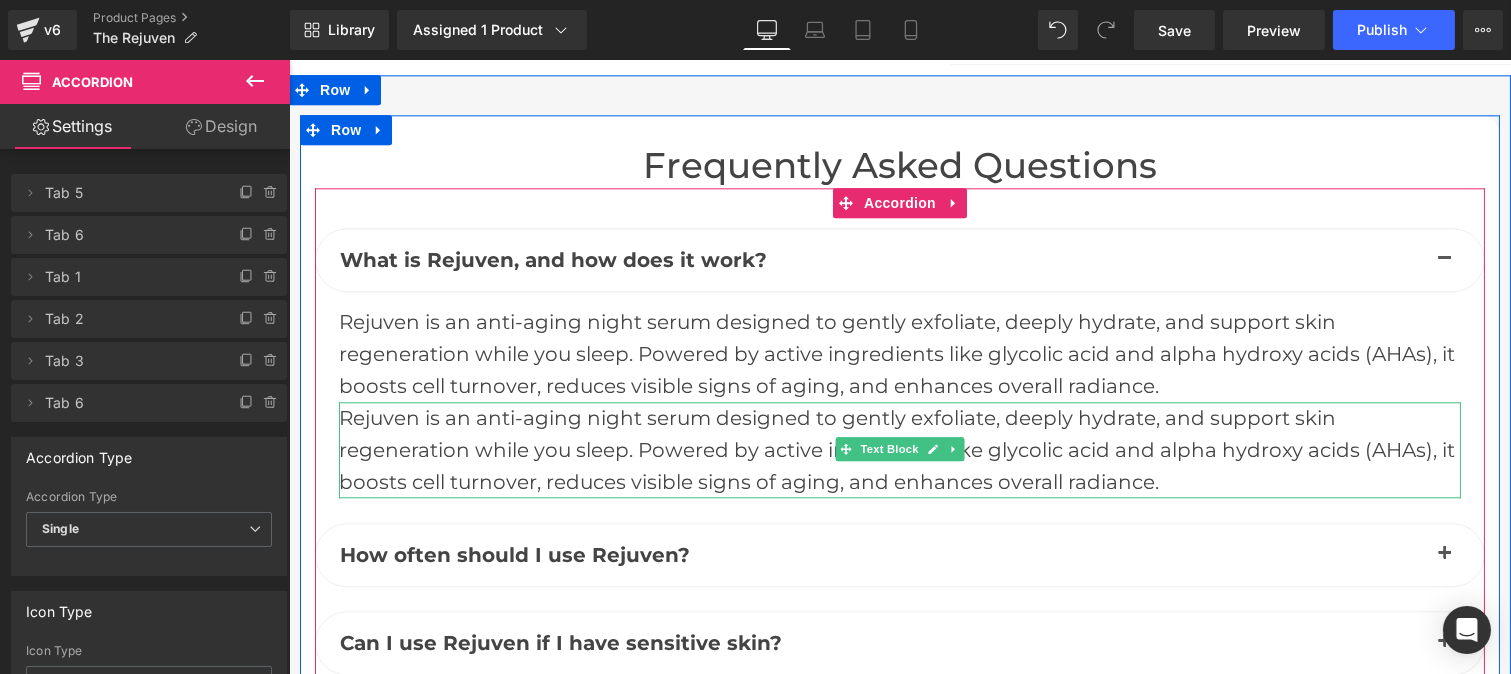 drag, startPoint x: 941, startPoint y: 441, endPoint x: 946, endPoint y: 423, distance: 18.681541 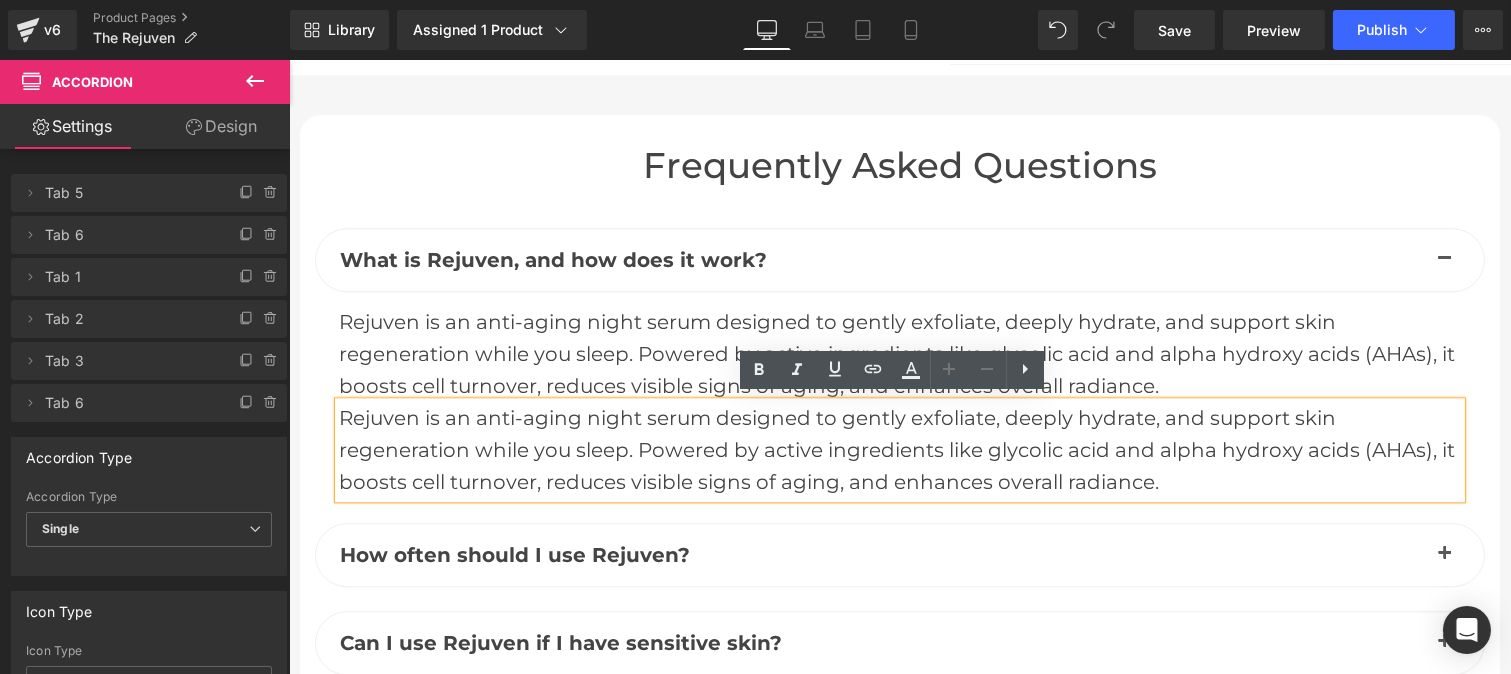 click on "Rejuven is an anti-aging night serum designed to gently exfoliate, deeply hydrate, and support skin regeneration while you sleep. Powered by active ingredients like glycolic acid and alpha hydroxy acids (AHAs), it boosts cell turnover, reduces visible signs of aging, and enhances overall radiance." at bounding box center [899, 450] 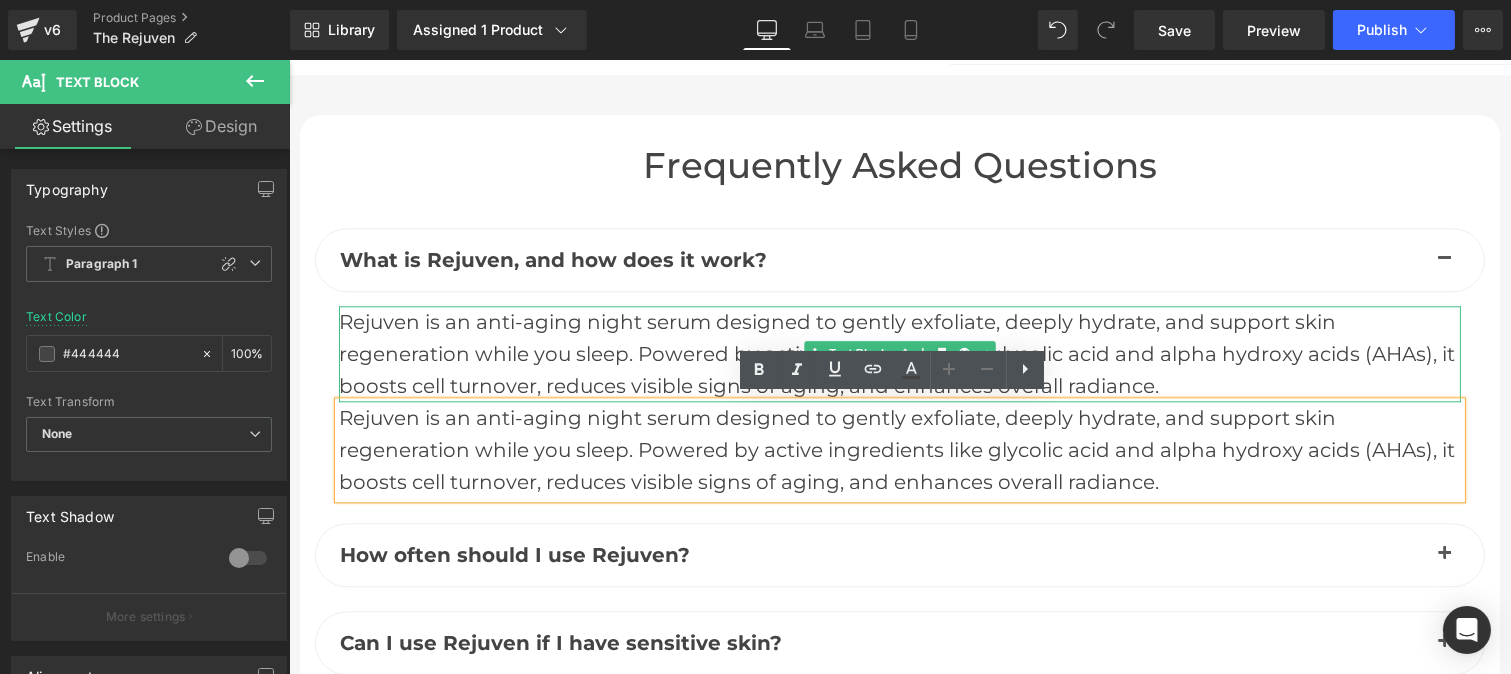 click on "Rejuven is an anti-aging night serum designed to gently exfoliate, deeply hydrate, and support skin regeneration while you sleep. Powered by active ingredients like glycolic acid and alpha hydroxy acids (AHAs), it boosts cell turnover, reduces visible signs of aging, and enhances overall radiance." at bounding box center [899, 354] 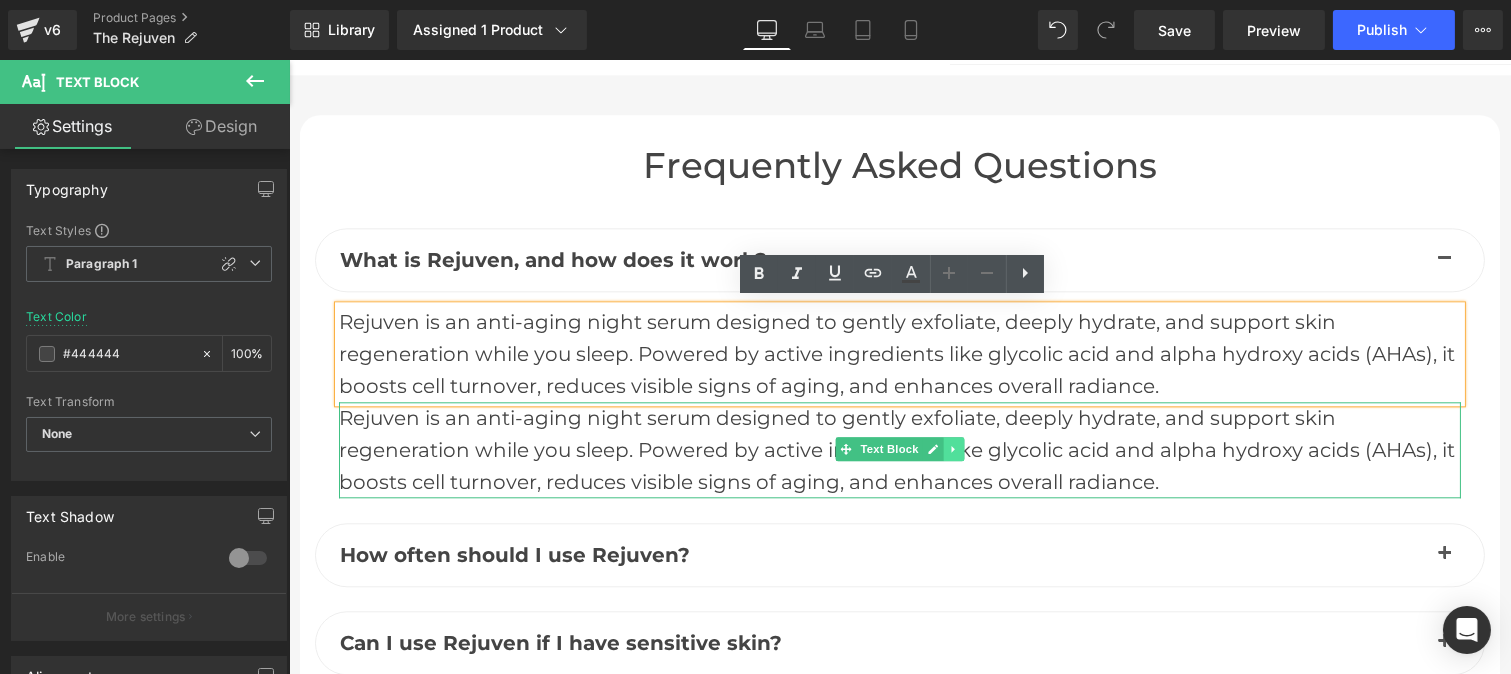 click 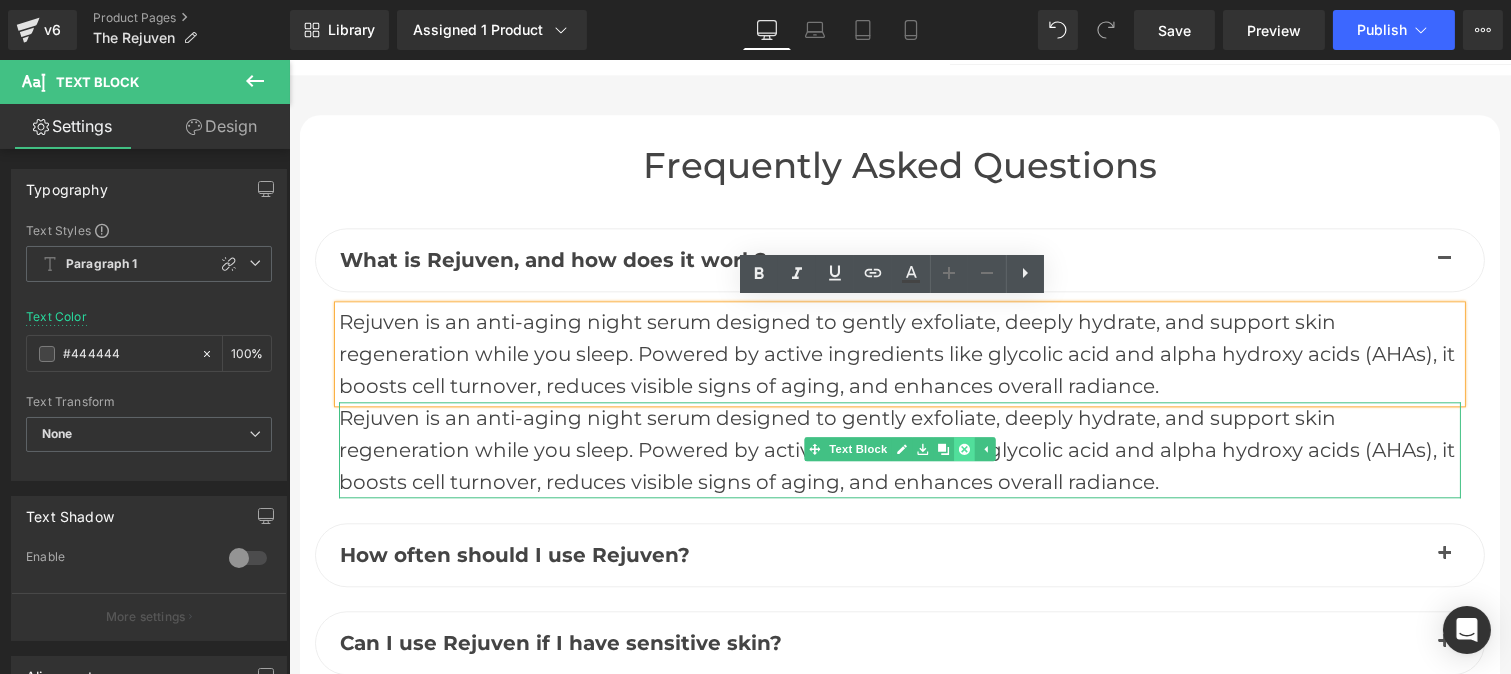 click 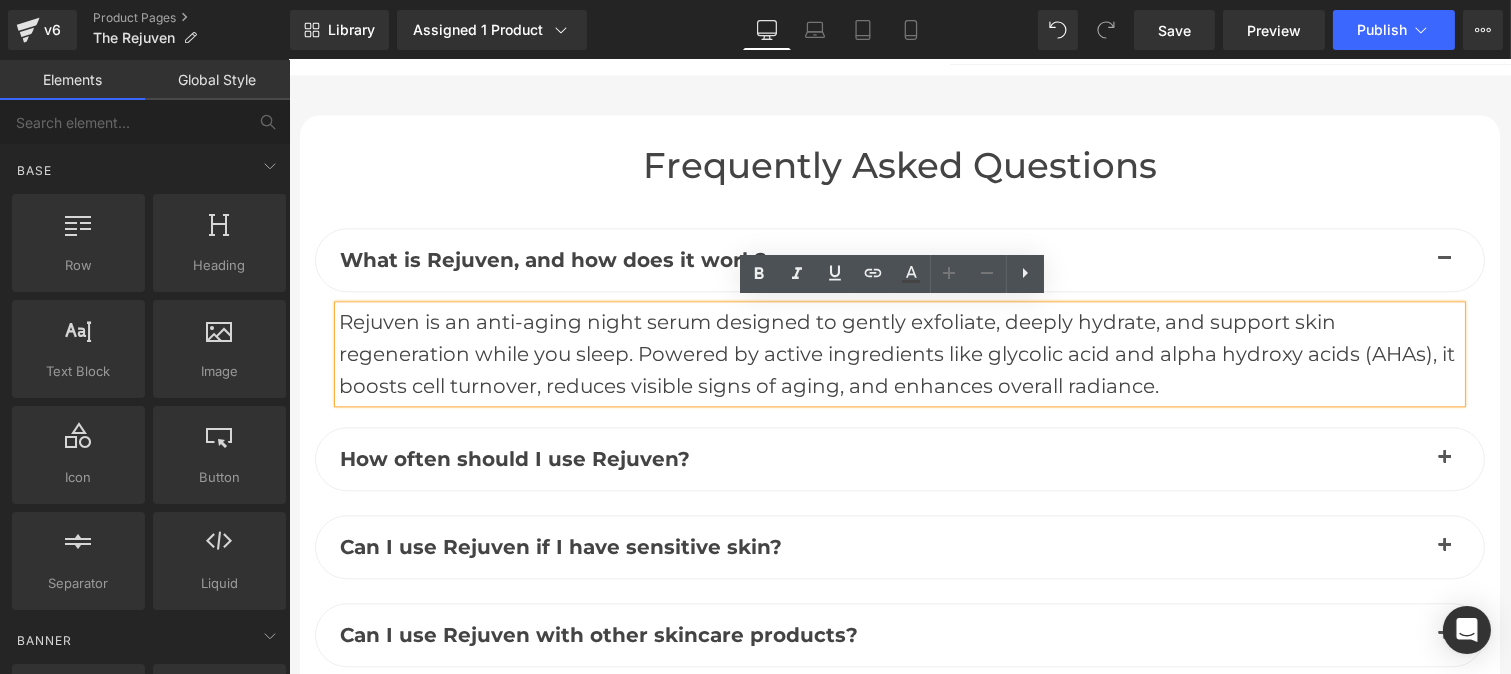 click at bounding box center [1444, 463] 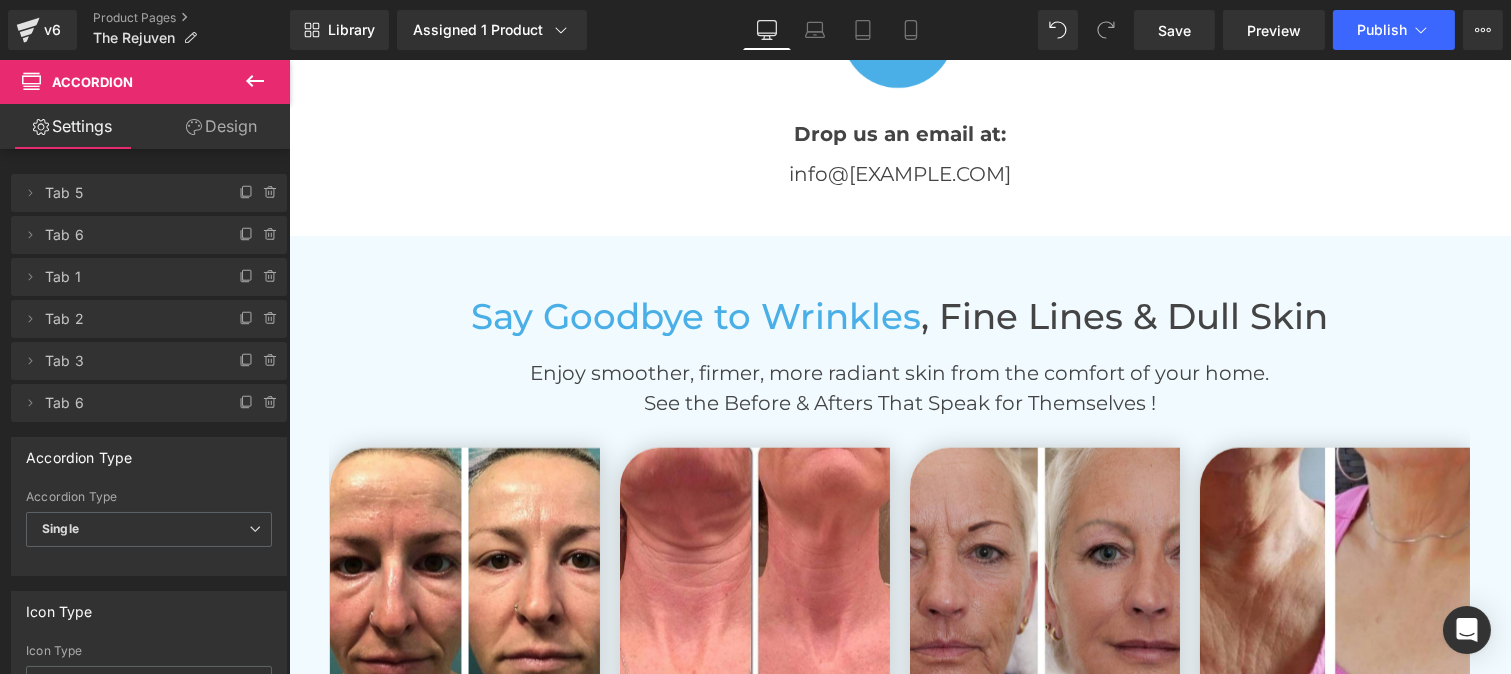 scroll, scrollTop: 4665, scrollLeft: 0, axis: vertical 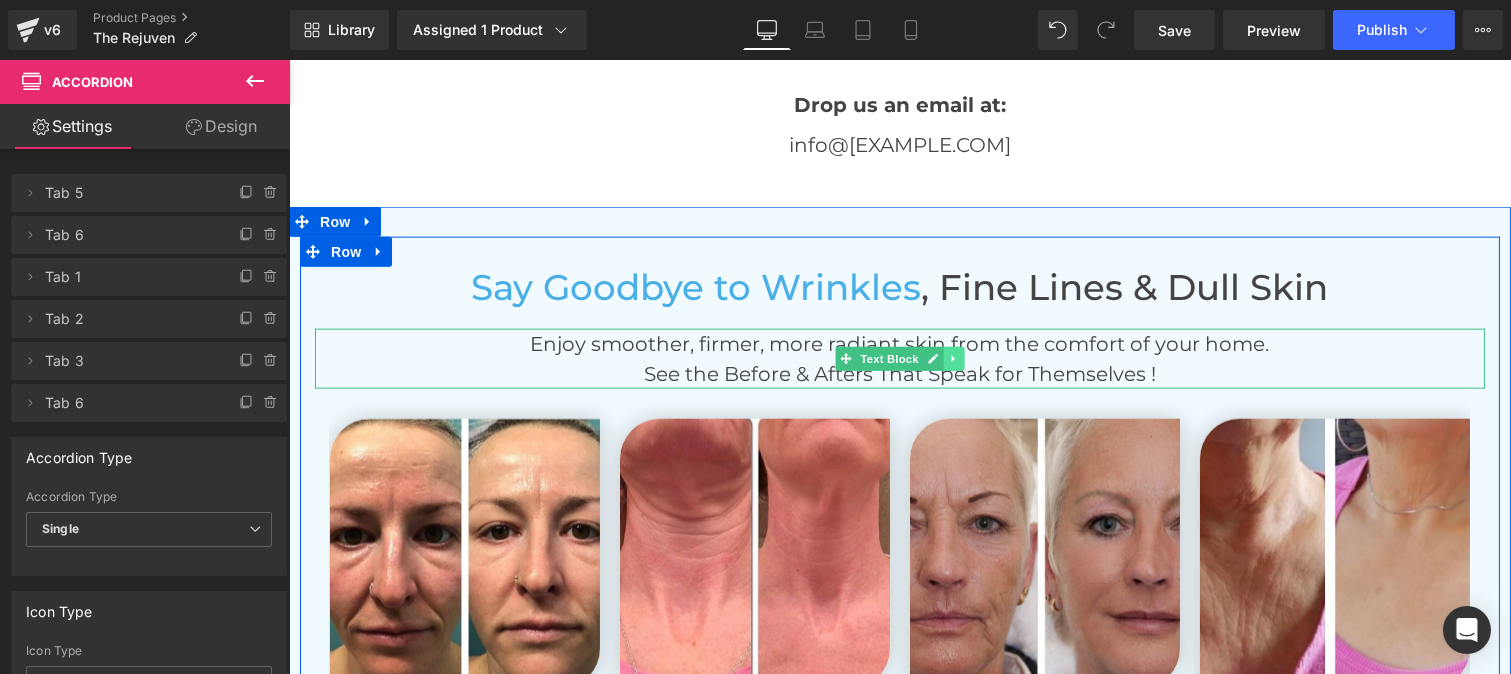 click 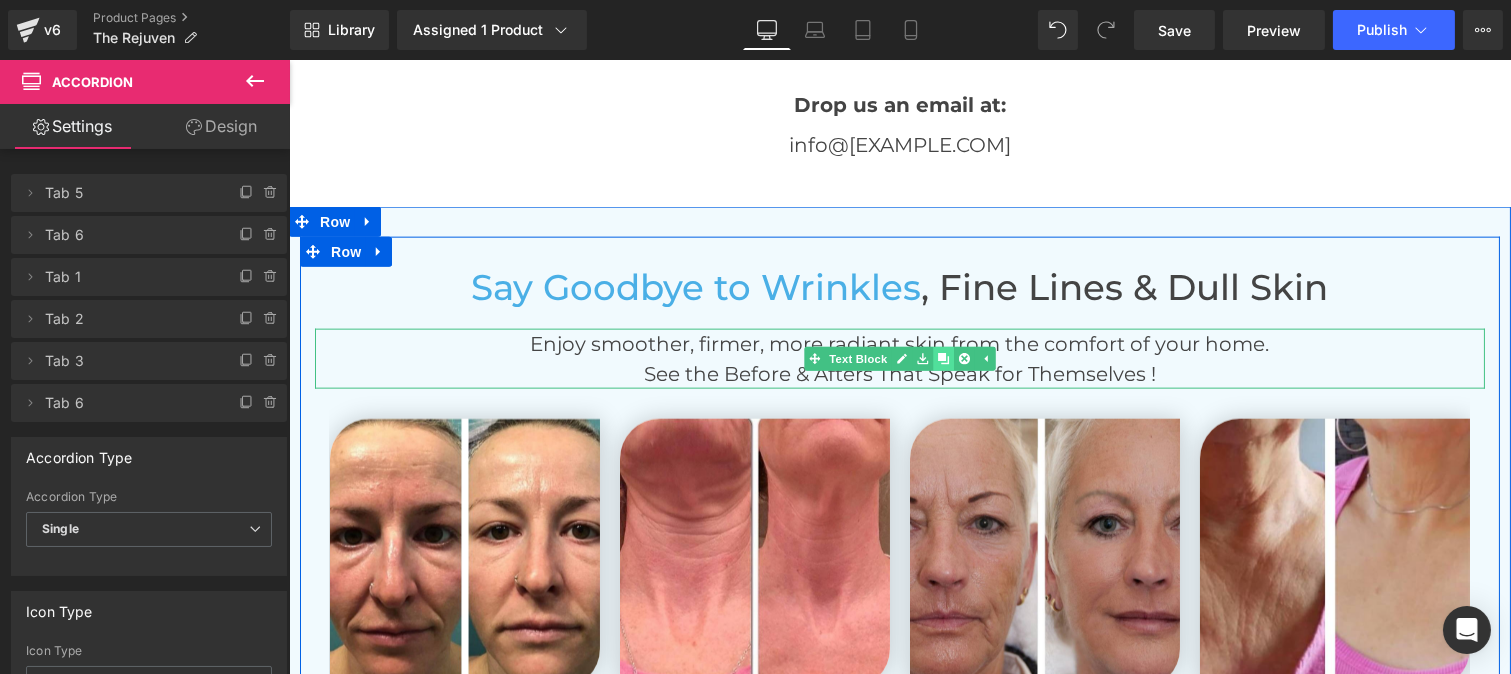 click 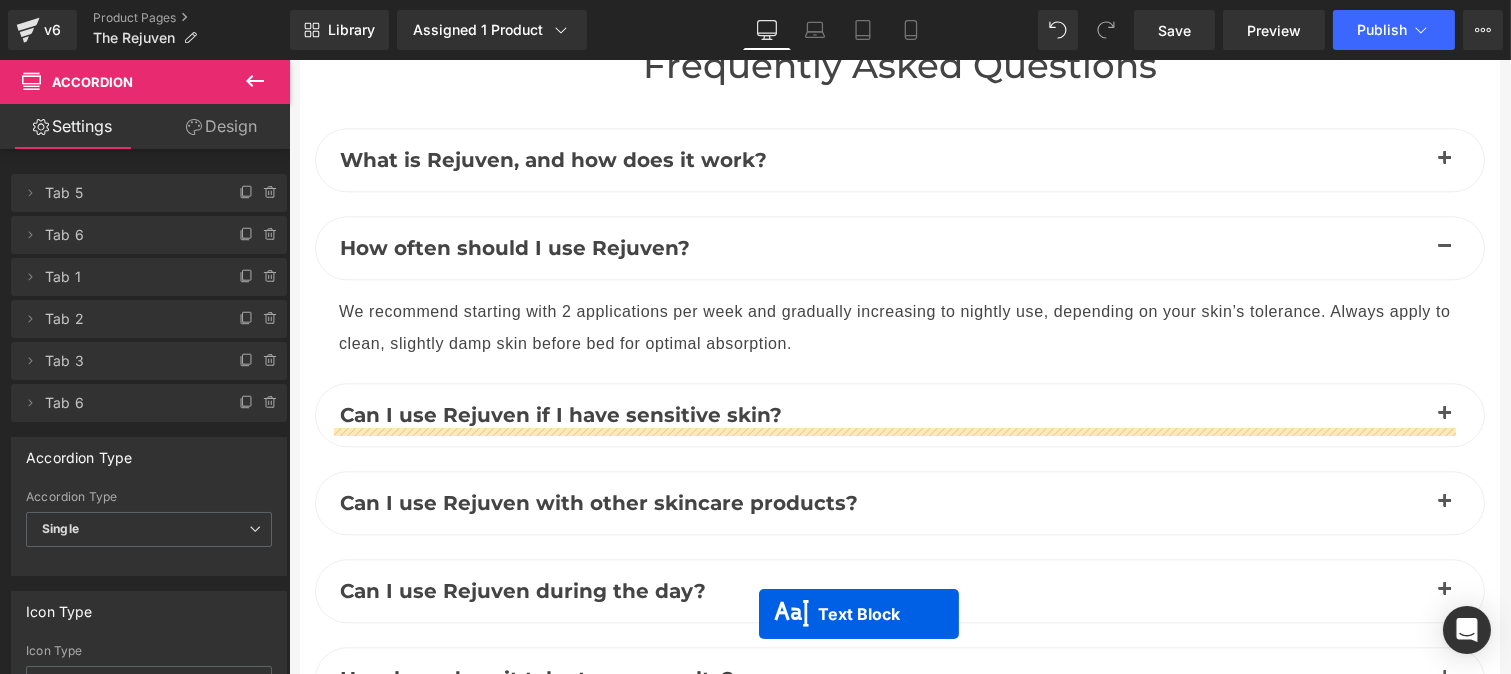 scroll, scrollTop: 9245, scrollLeft: 0, axis: vertical 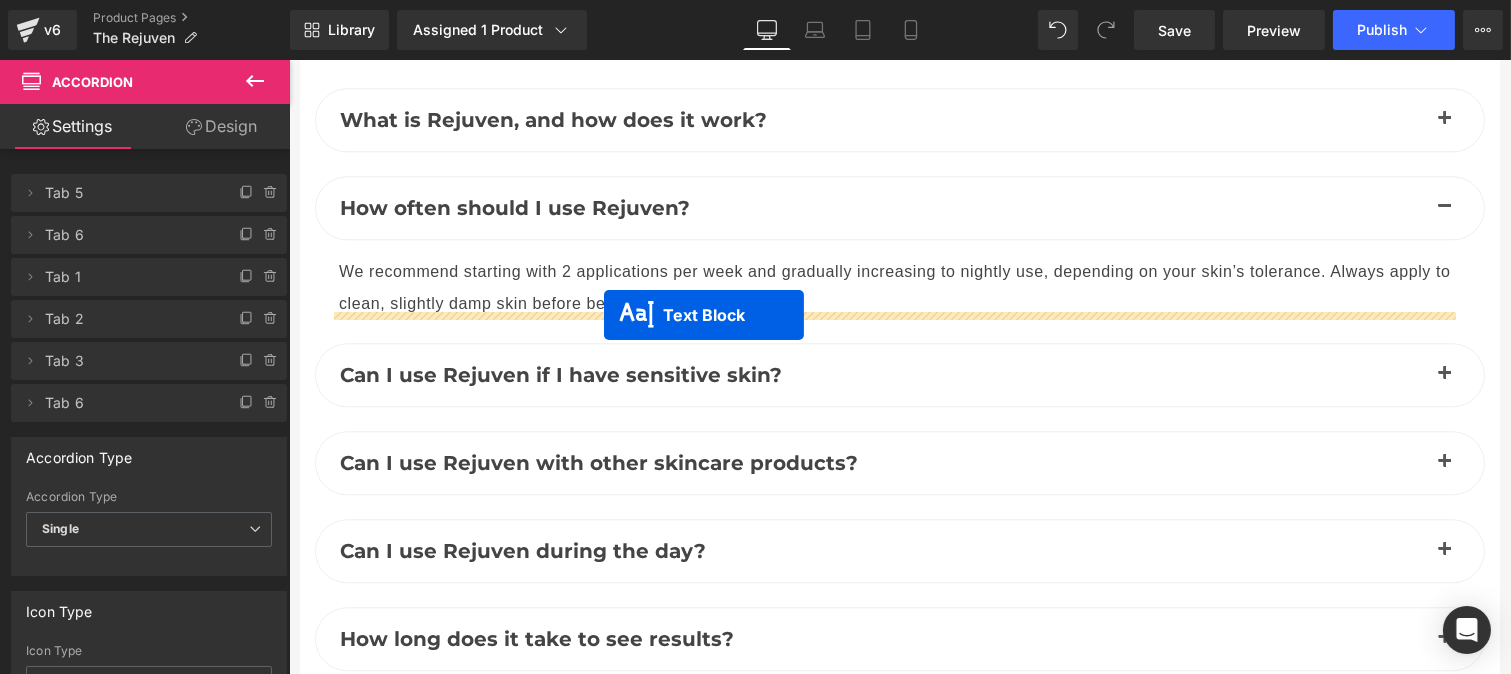 drag, startPoint x: 833, startPoint y: 435, endPoint x: 603, endPoint y: 315, distance: 259.42242 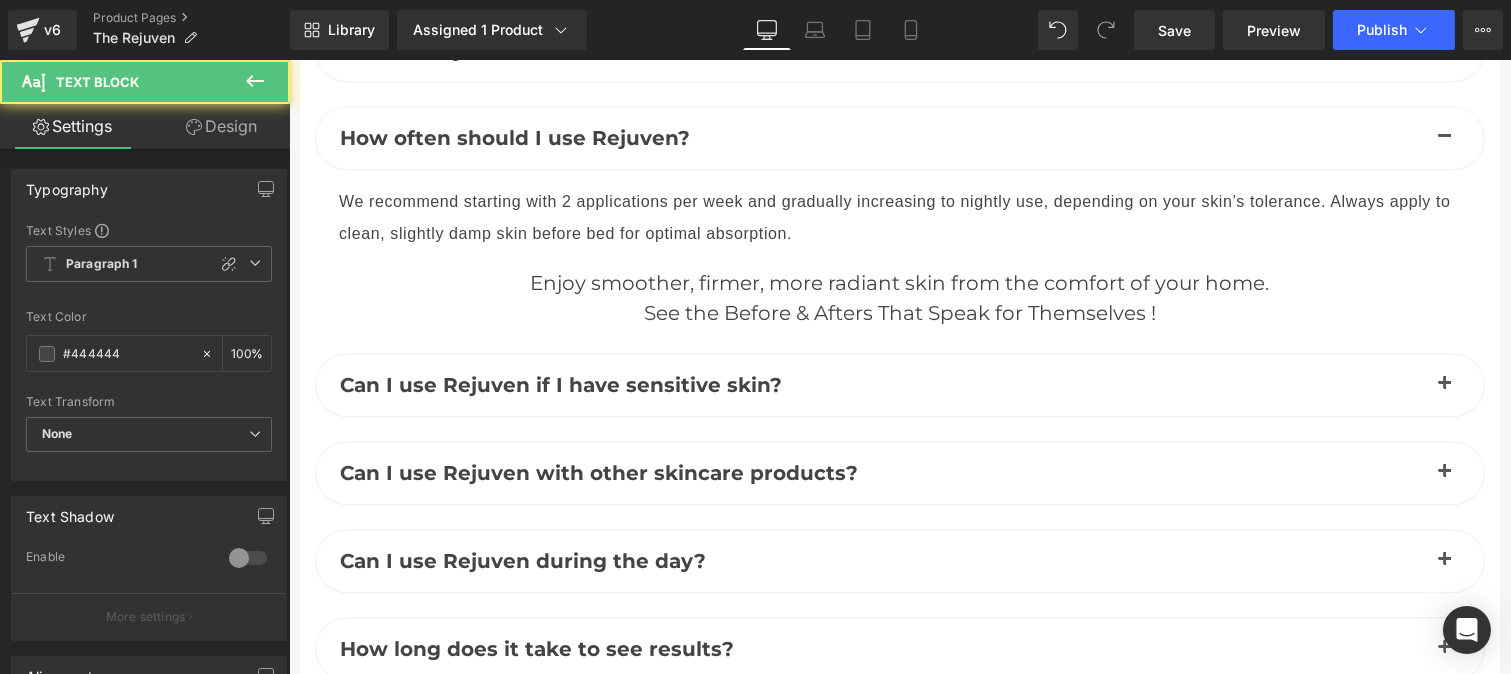 scroll, scrollTop: 9175, scrollLeft: 0, axis: vertical 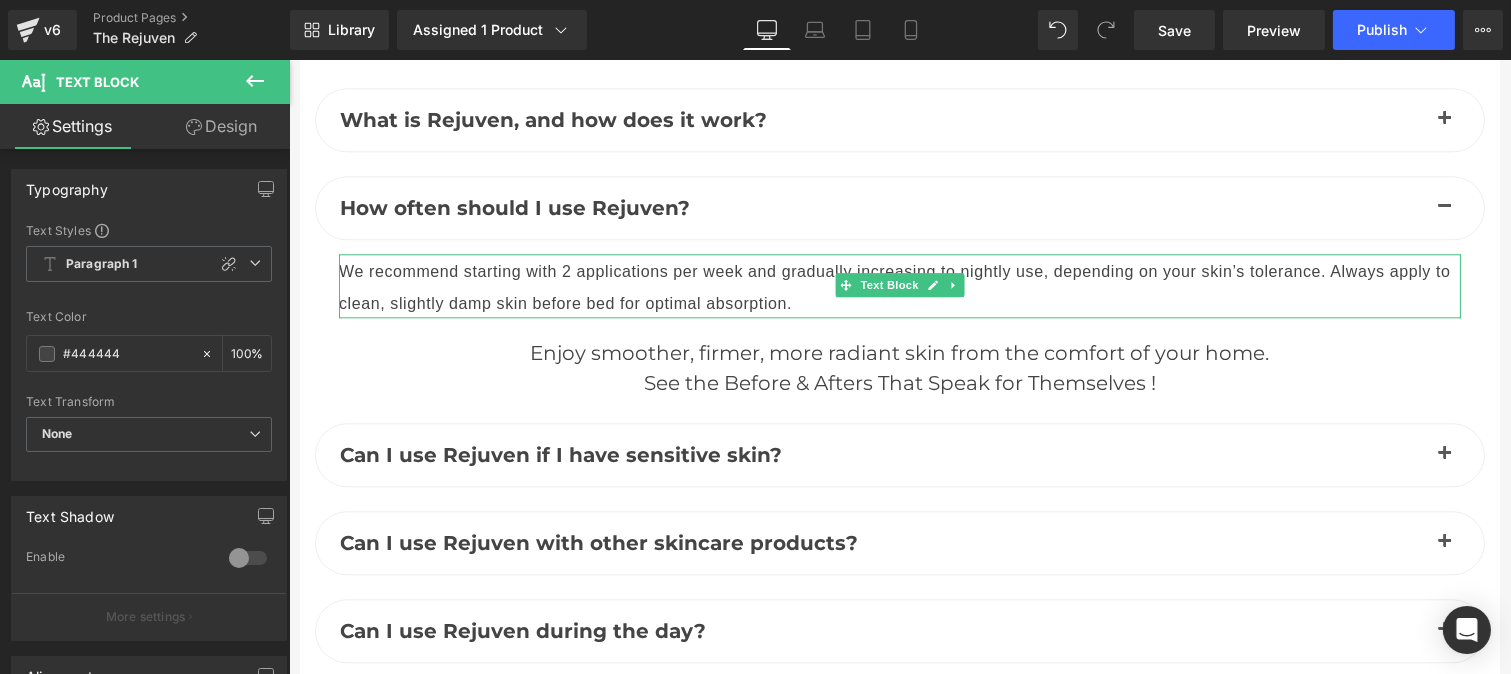 click on "We recommend starting with 2 applications per week and gradually increasing to nightly use, depending on your skin’s tolerance. Always apply to clean, slightly damp skin before bed for optimal absorption." at bounding box center [894, 287] 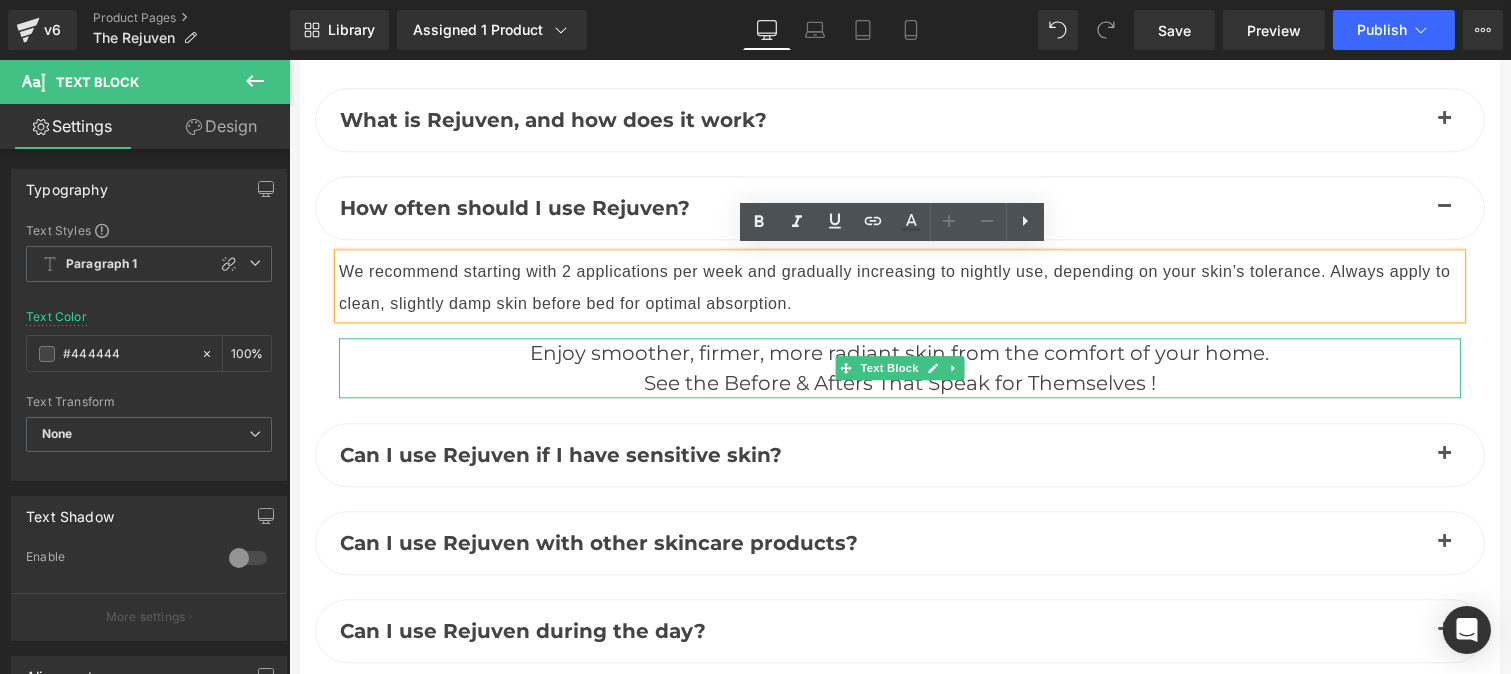 click on "Enjoy smoother, firmer, more radiant skin from the comfort of your home." at bounding box center (899, 353) 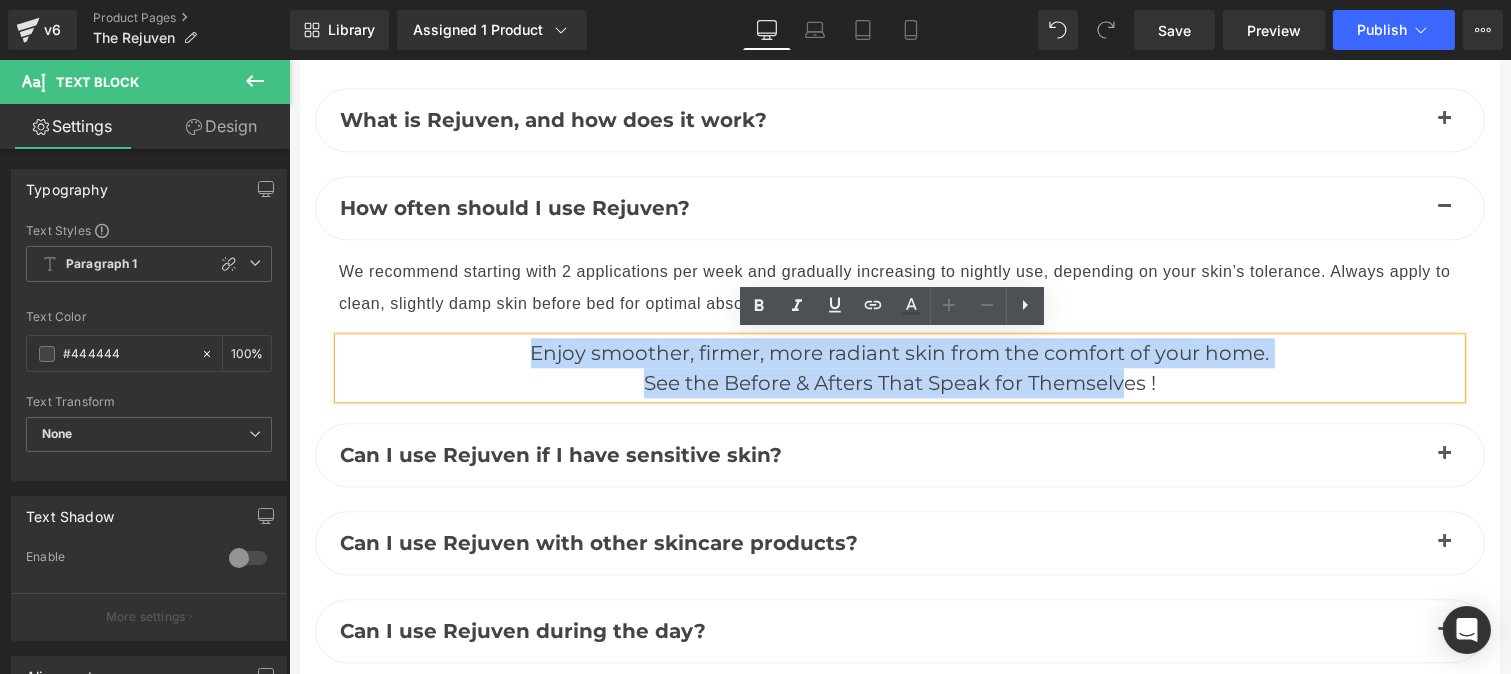 drag, startPoint x: 524, startPoint y: 350, endPoint x: 1156, endPoint y: 368, distance: 632.2563 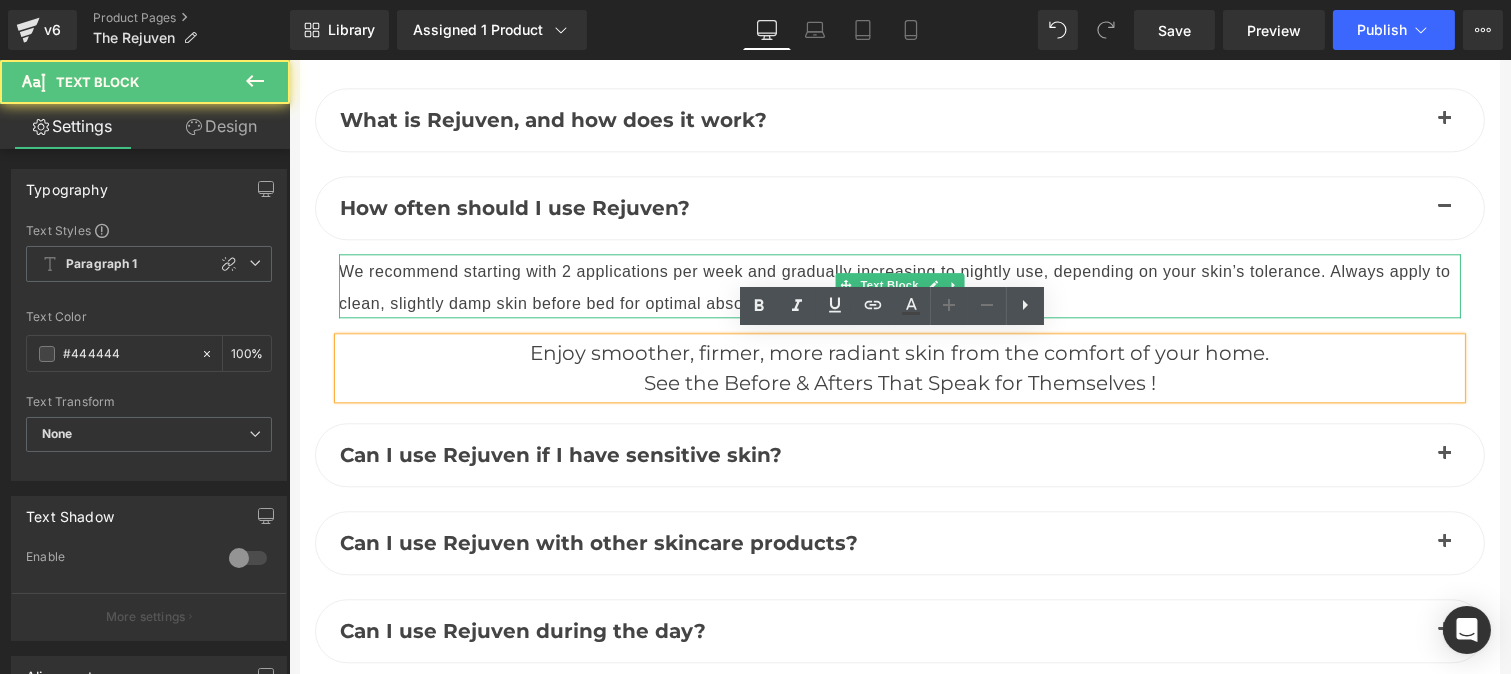click on "We recommend starting with 2 applications per week and gradually increasing to nightly use, depending on your skin’s tolerance. Always apply to clean, slightly damp skin before bed for optimal absorption." at bounding box center (894, 287) 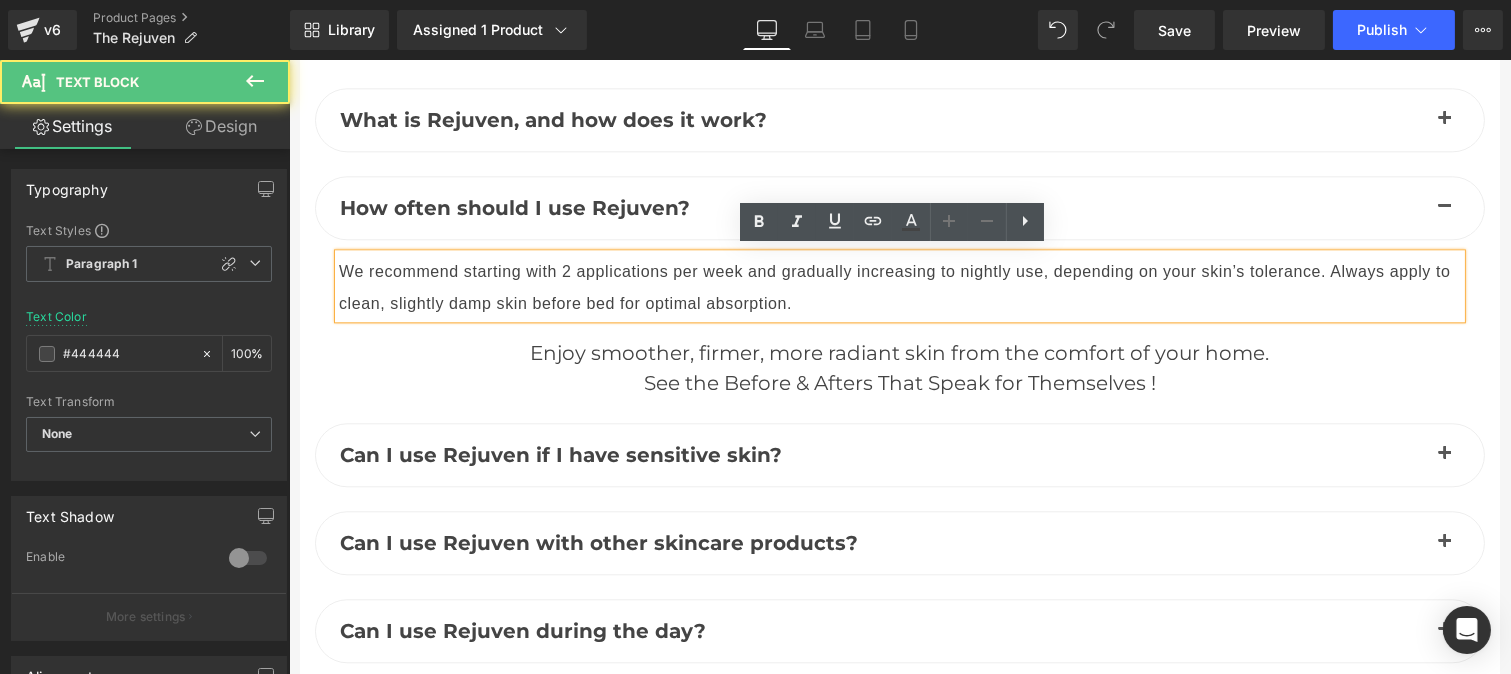 click on "We recommend starting with 2 applications per week and gradually increasing to nightly use, depending on your skin’s tolerance. Always apply to clean, slightly damp skin before bed for optimal absorption." at bounding box center (894, 287) 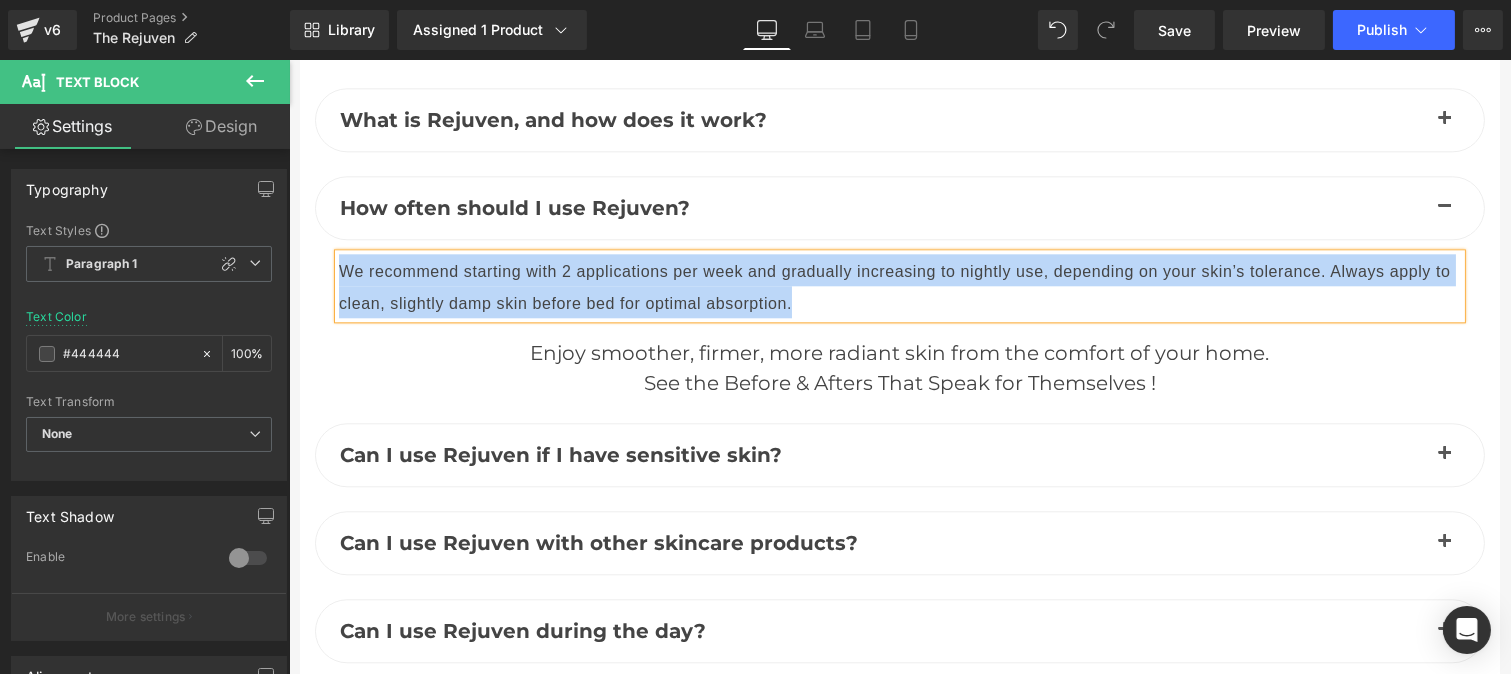 copy on "We recommend starting with 2 applications per week and gradually increasing to nightly use, depending on your skin’s tolerance. Always apply to clean, slightly damp skin before bed for optimal absorption." 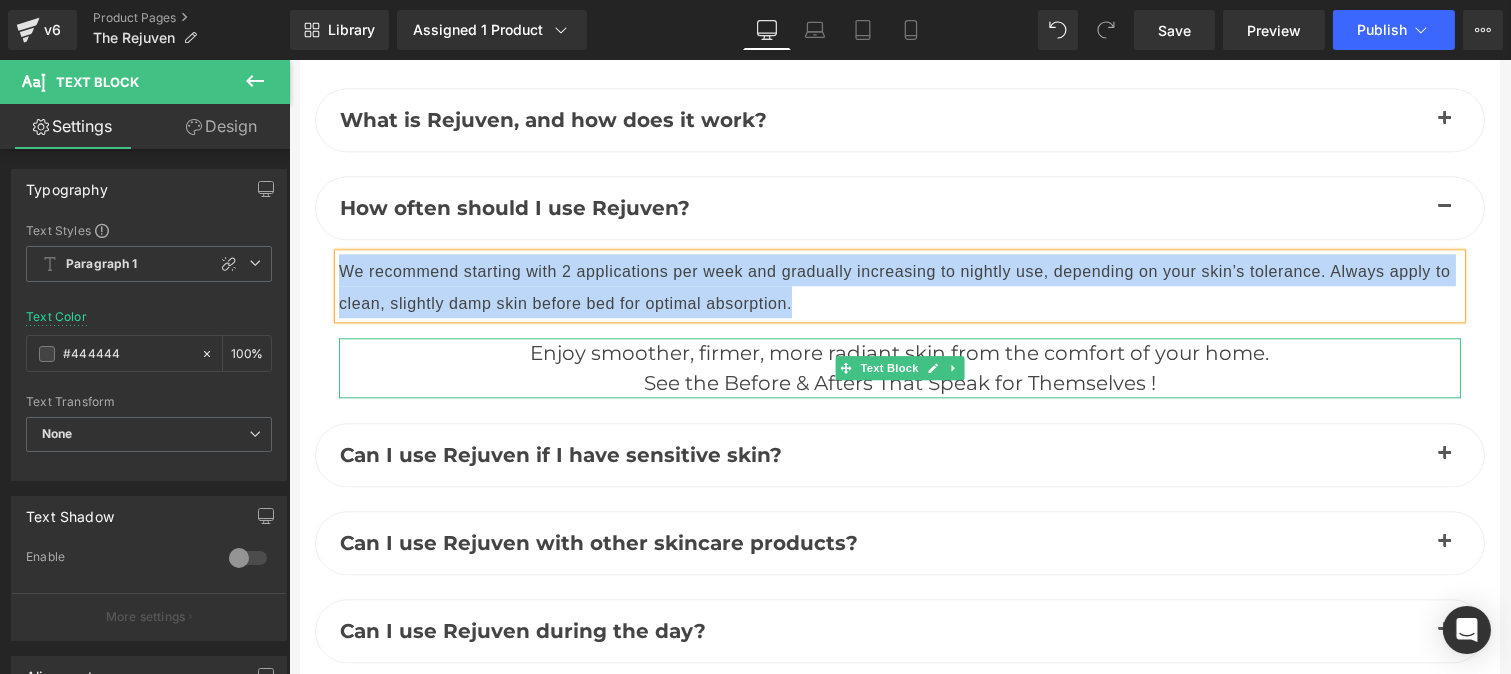 click on "See the Before & Afters That Speak for Themselves !" at bounding box center (899, 383) 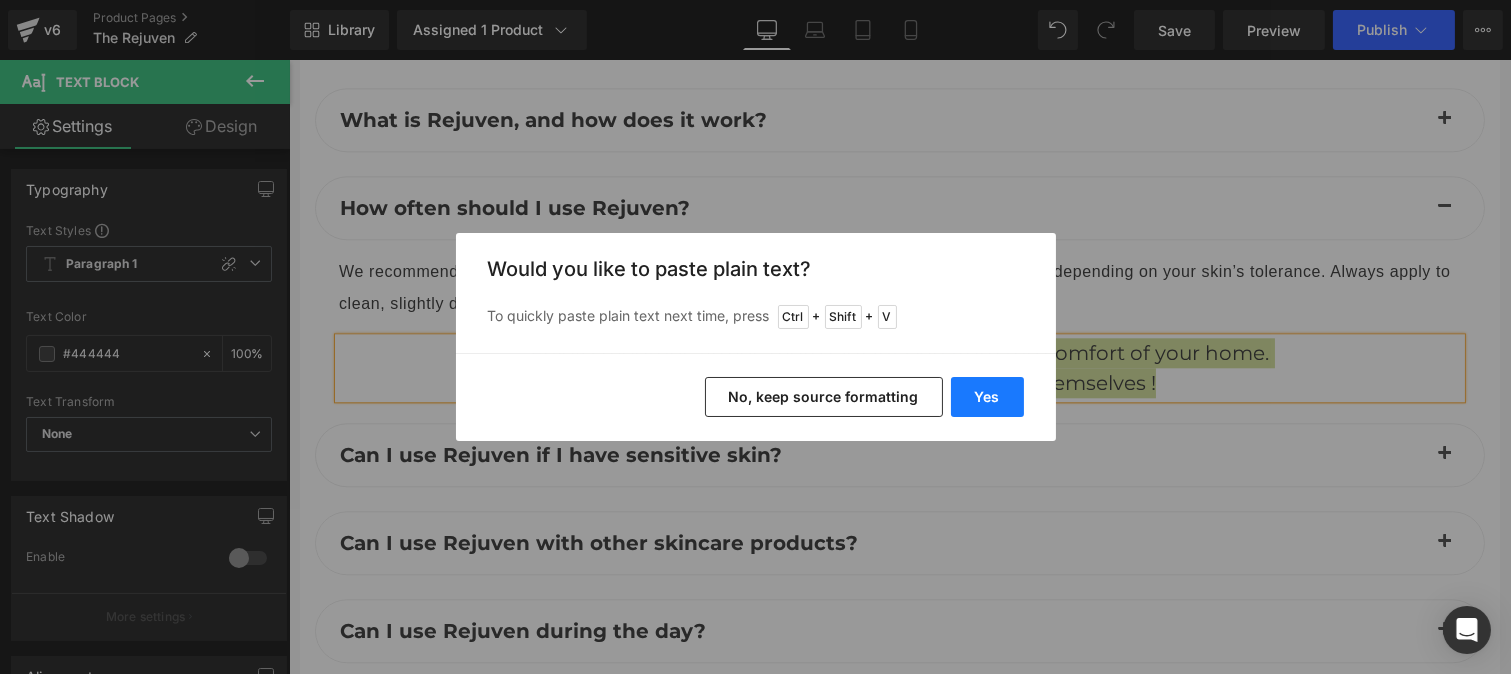 click on "Yes" at bounding box center (987, 397) 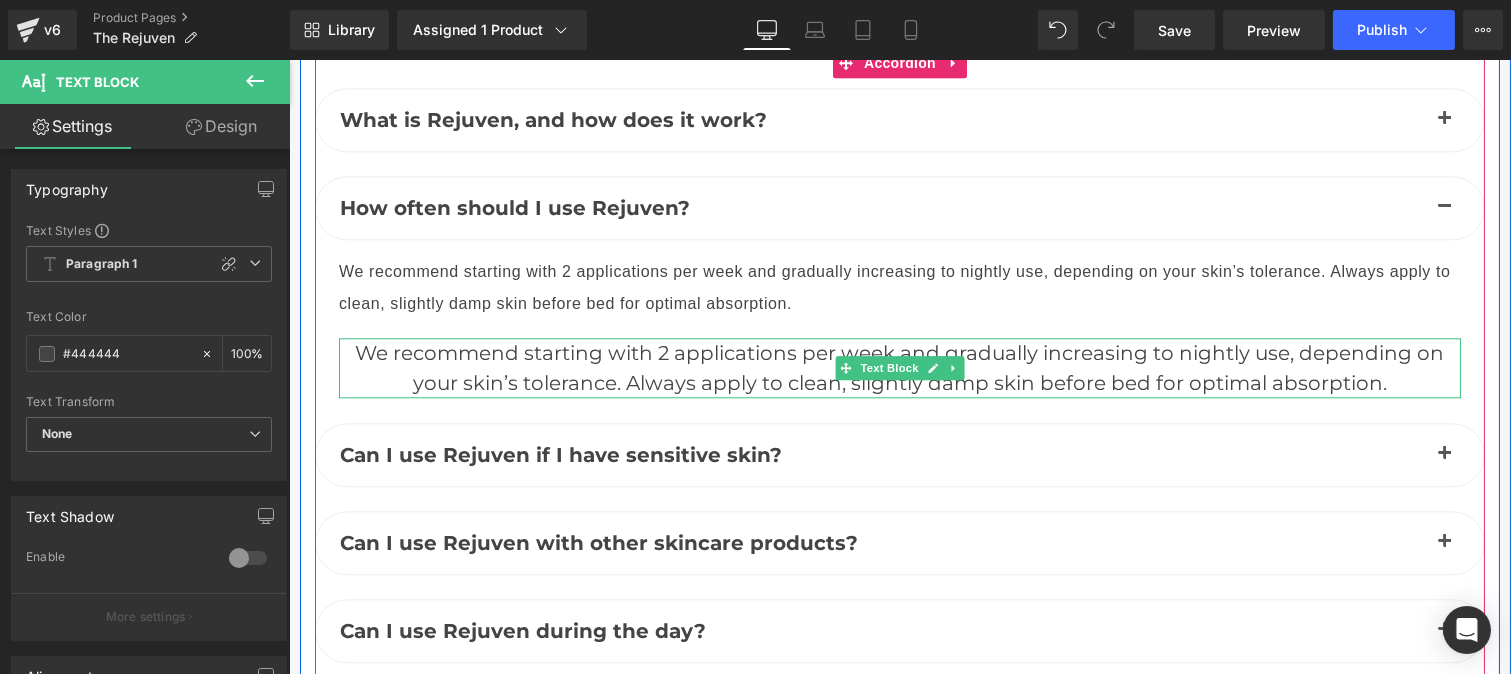 click on "We recommend starting with 2 applications per week and gradually increasing to nightly use, depending on your skin’s tolerance. Always apply to clean, slightly damp skin before bed for optimal absorption." at bounding box center [899, 368] 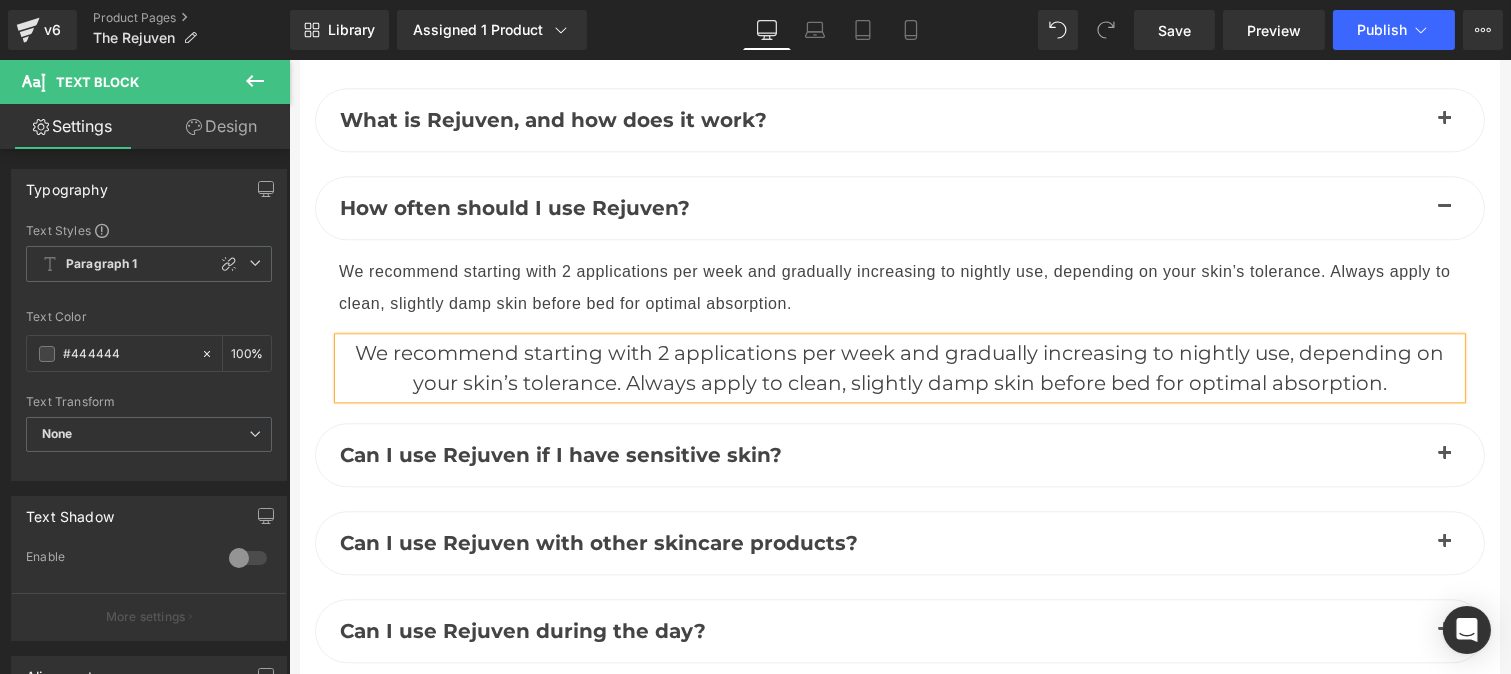 click on "We recommend starting with 2 applications per week and gradually increasing to nightly use, depending on your skin’s tolerance. Always apply to clean, slightly damp skin before bed for optimal absorption." at bounding box center (899, 368) 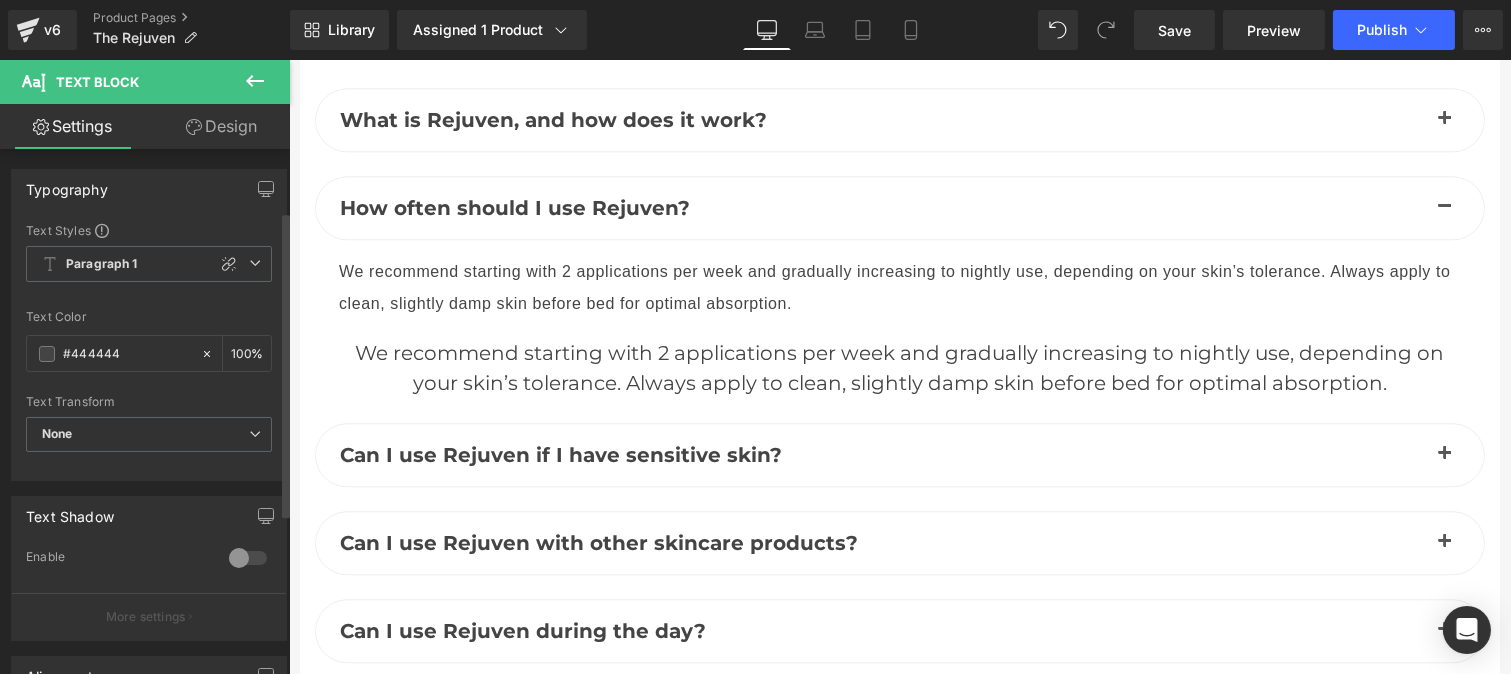 scroll, scrollTop: 181, scrollLeft: 0, axis: vertical 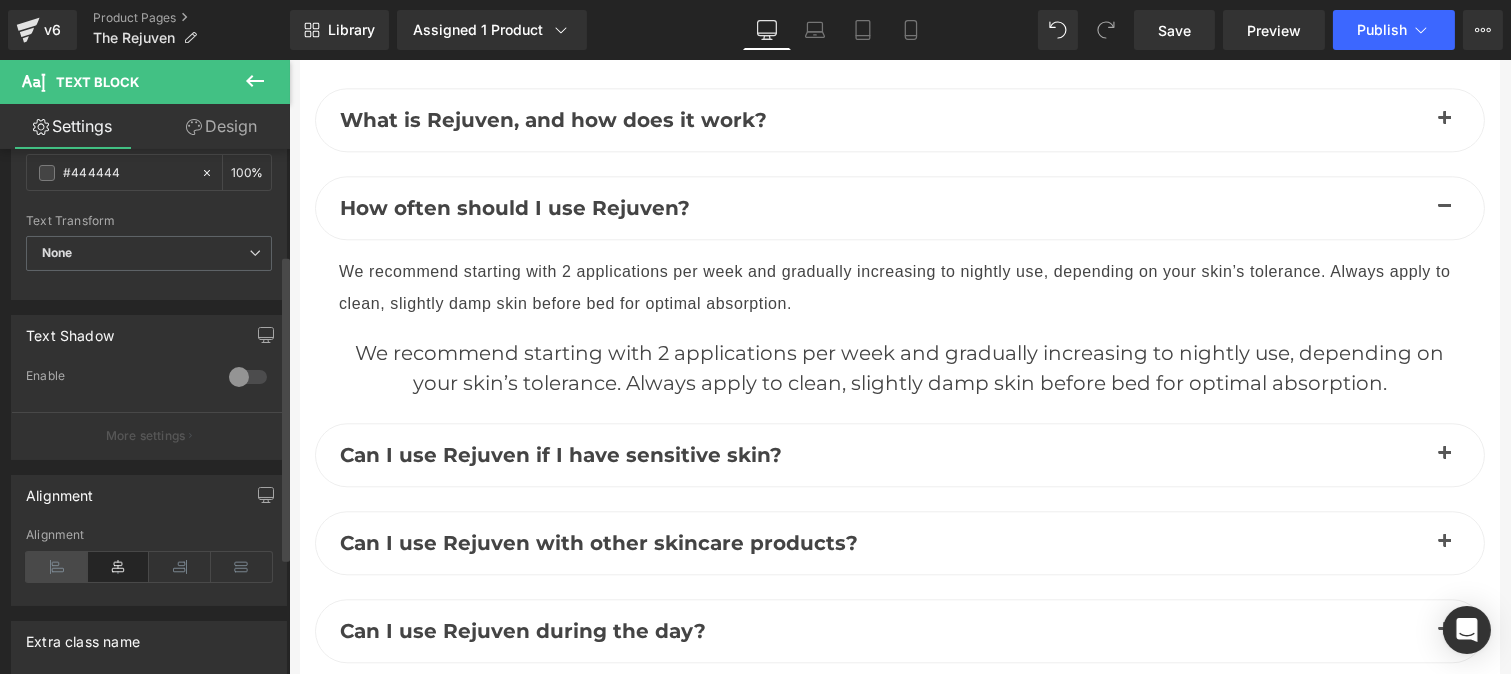 click at bounding box center (57, 567) 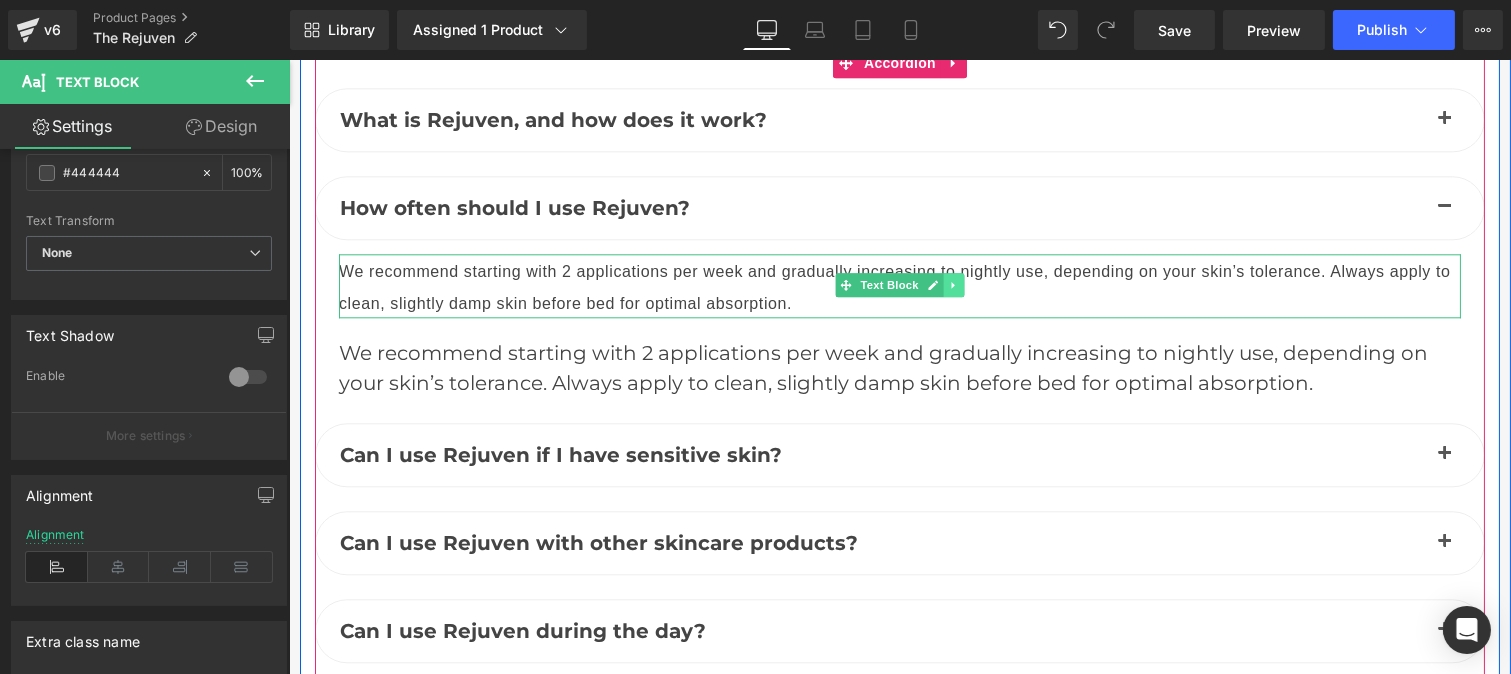 click at bounding box center [953, 285] 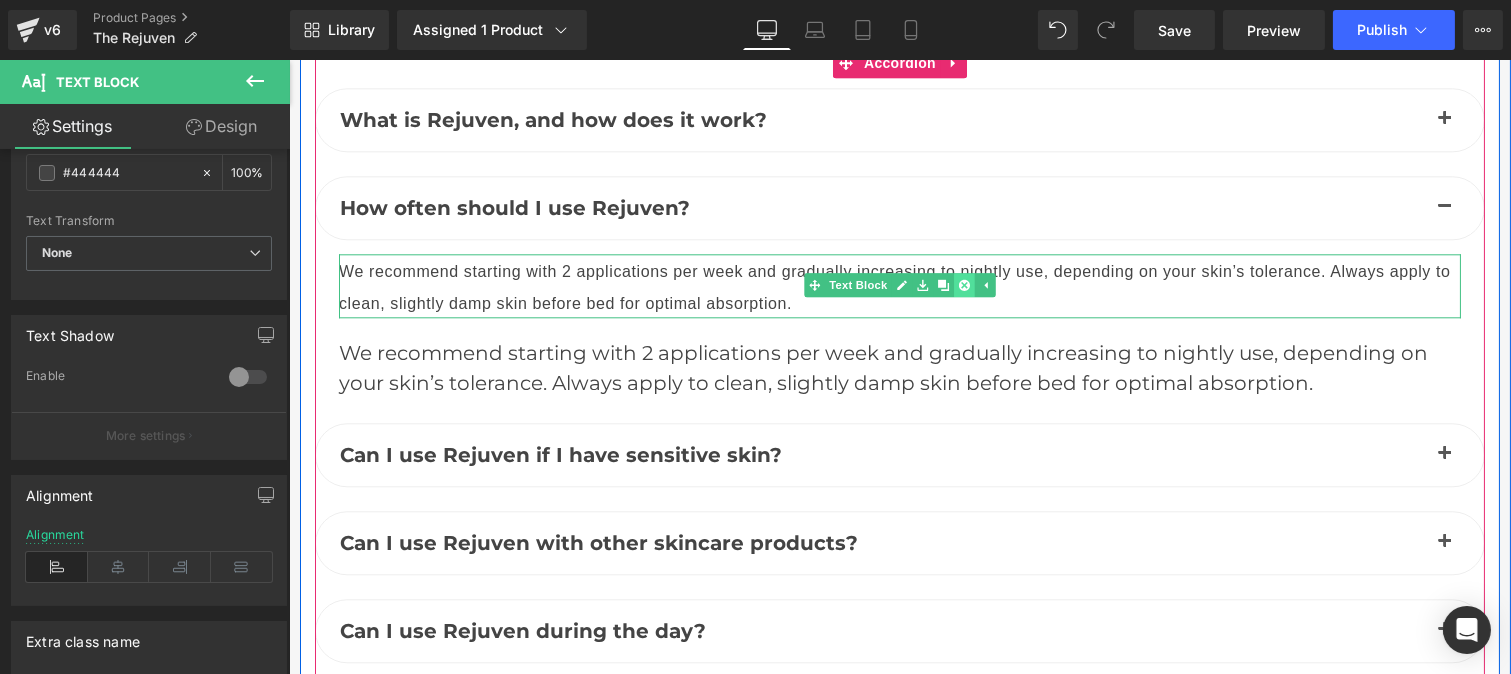 click 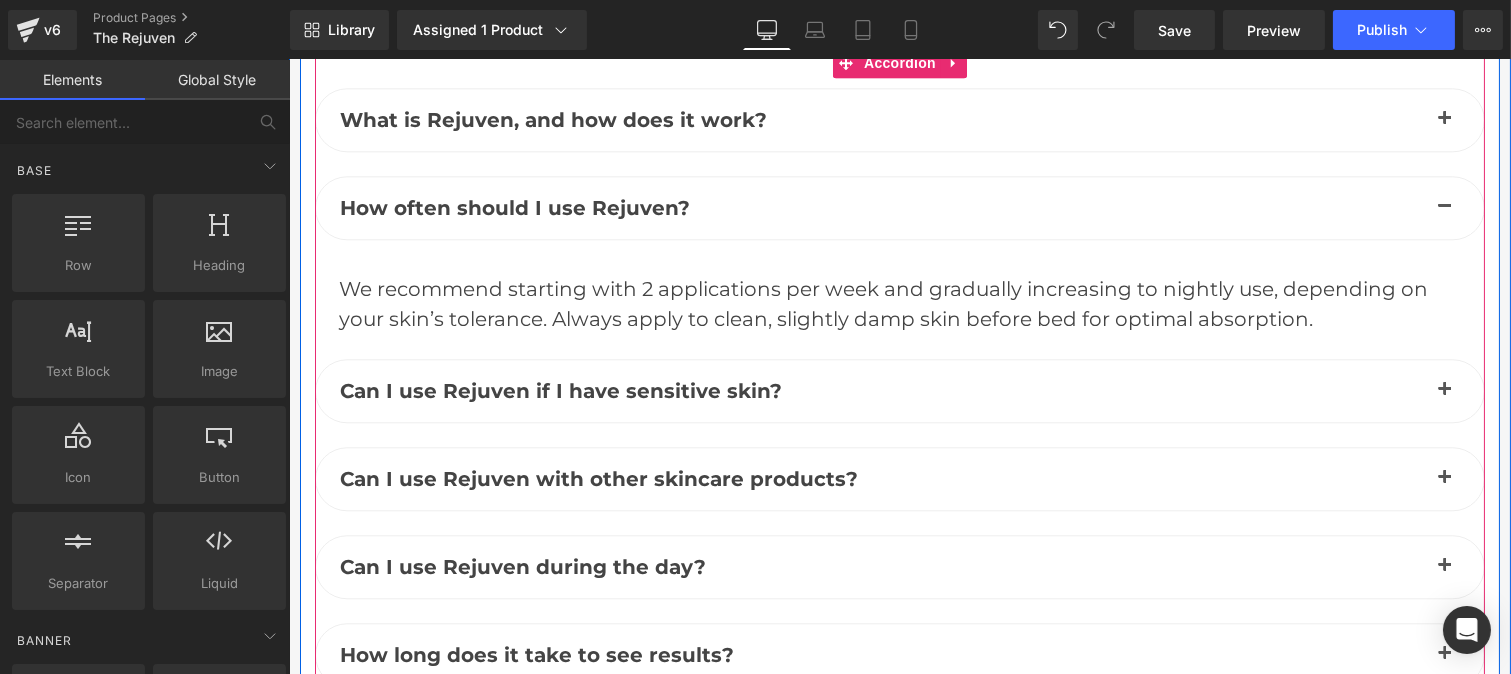 click on "We recommend starting with 2 applications per week and gradually increasing to nightly use, depending on your skin’s tolerance. Always apply to clean, slightly damp skin before bed for optimal absorption. Text Block" at bounding box center (899, 287) 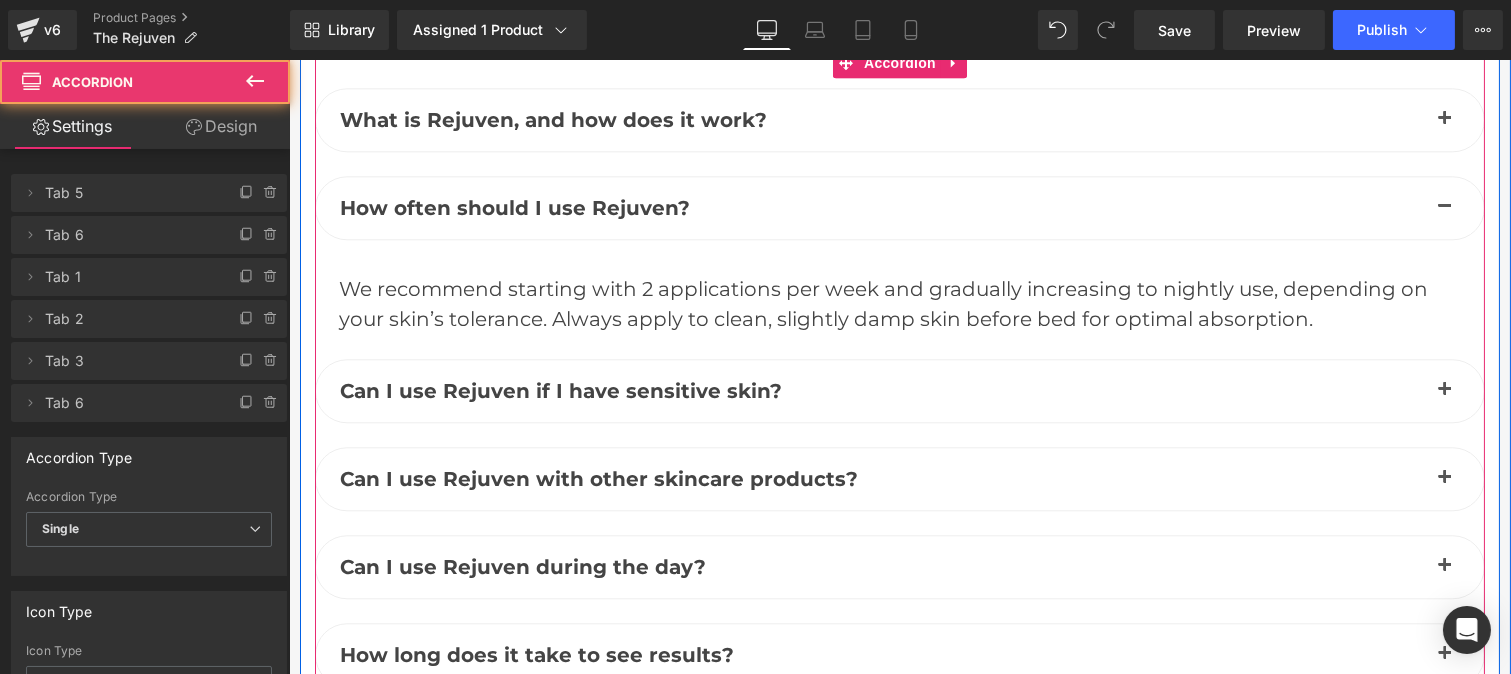 click at bounding box center [1444, 208] 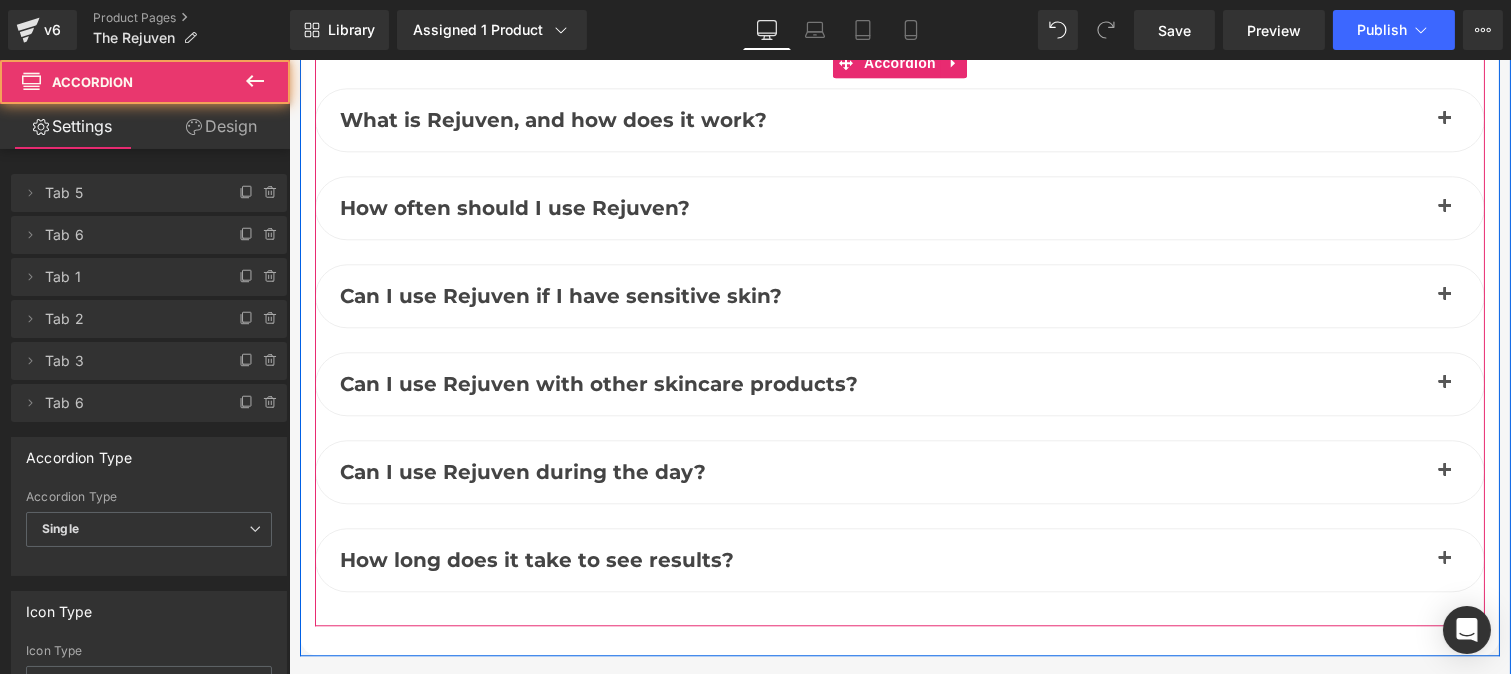 click at bounding box center (1444, 212) 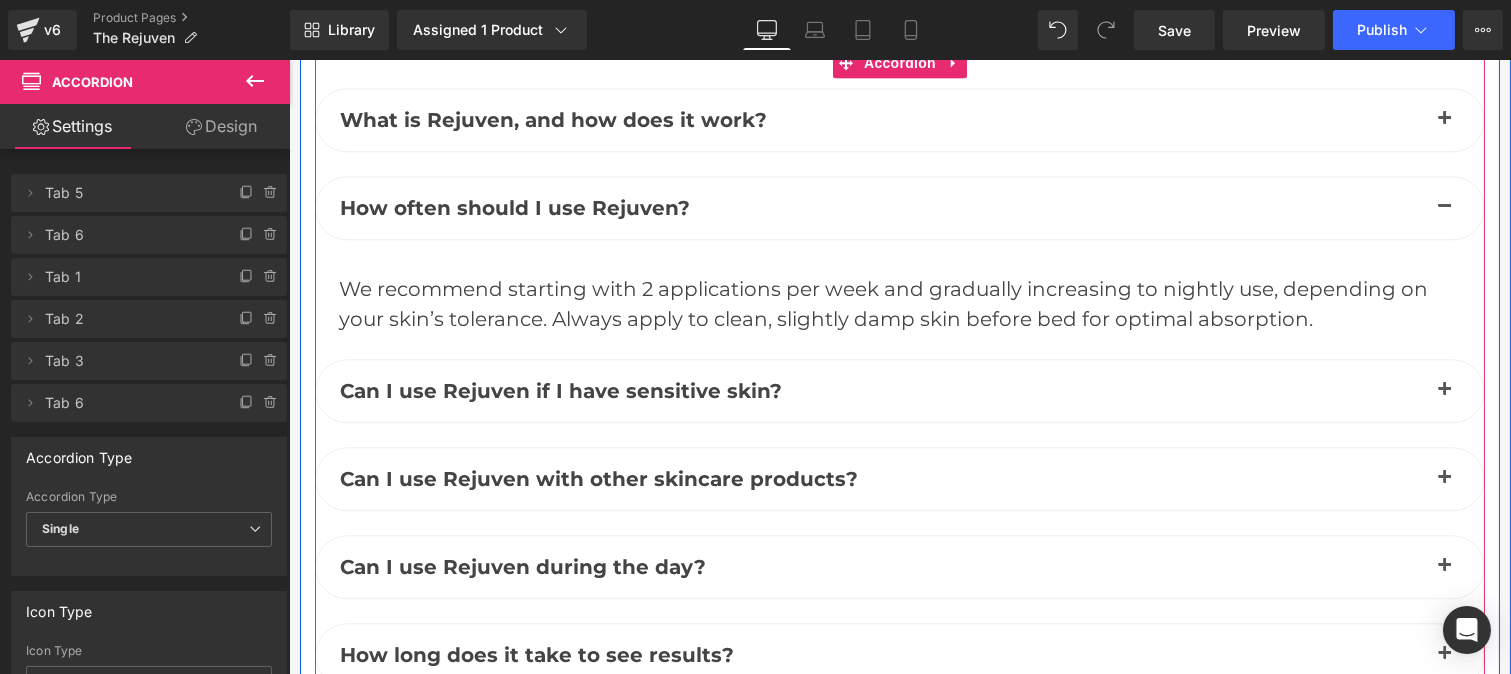 click at bounding box center [1444, 124] 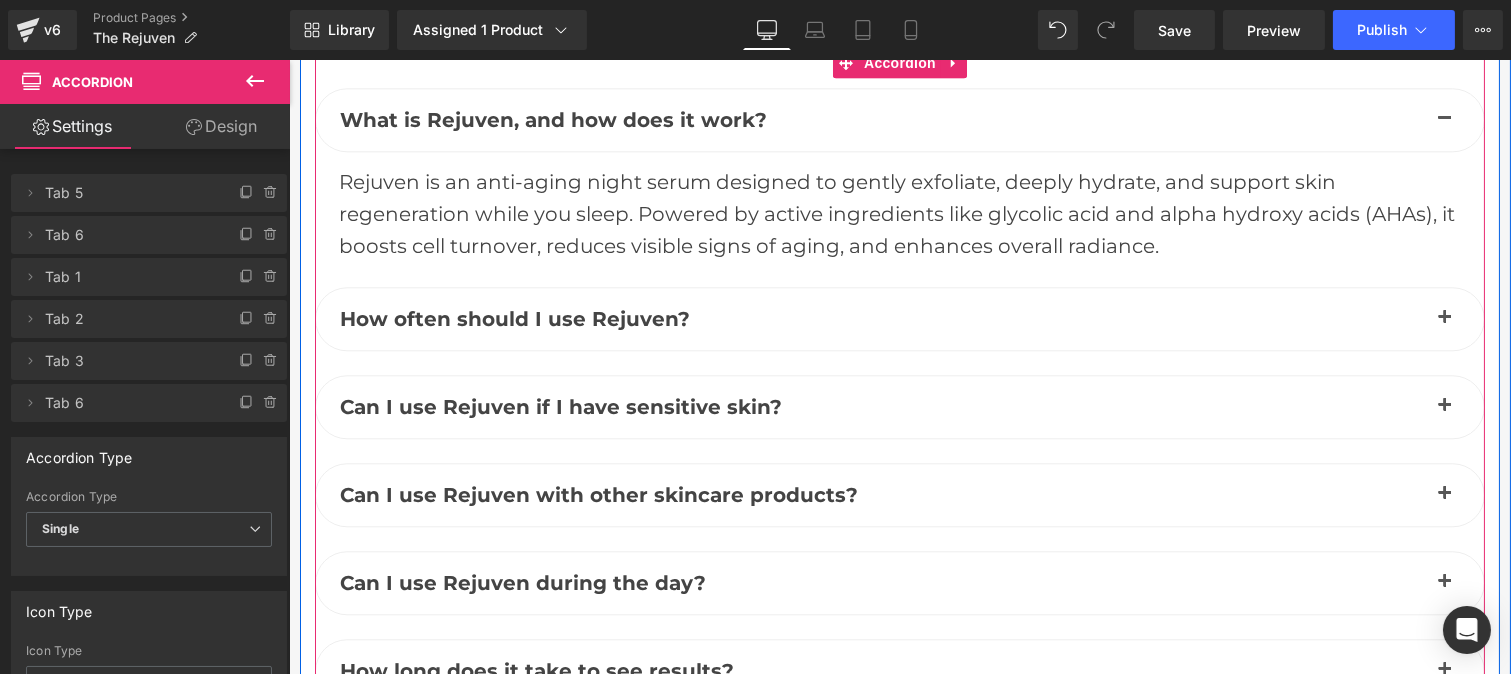 click at bounding box center (1444, 411) 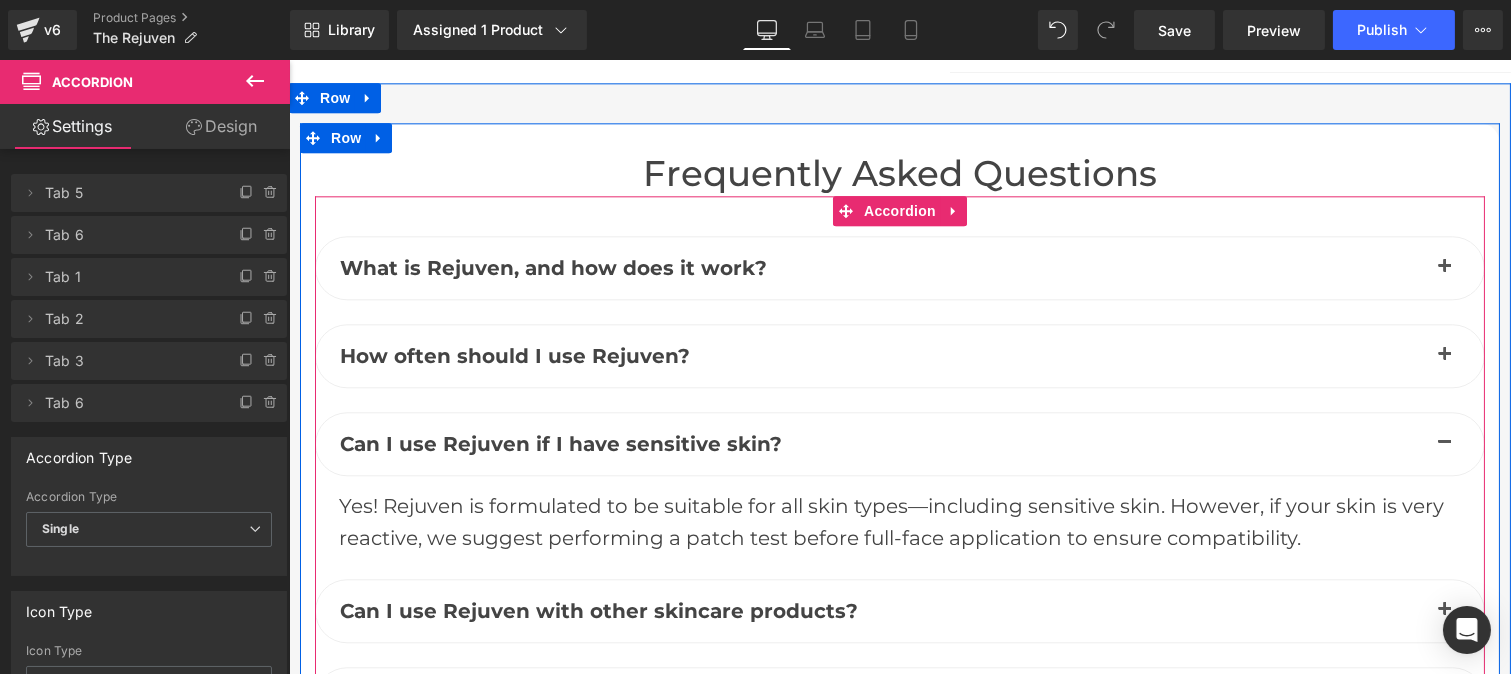 scroll, scrollTop: 9024, scrollLeft: 0, axis: vertical 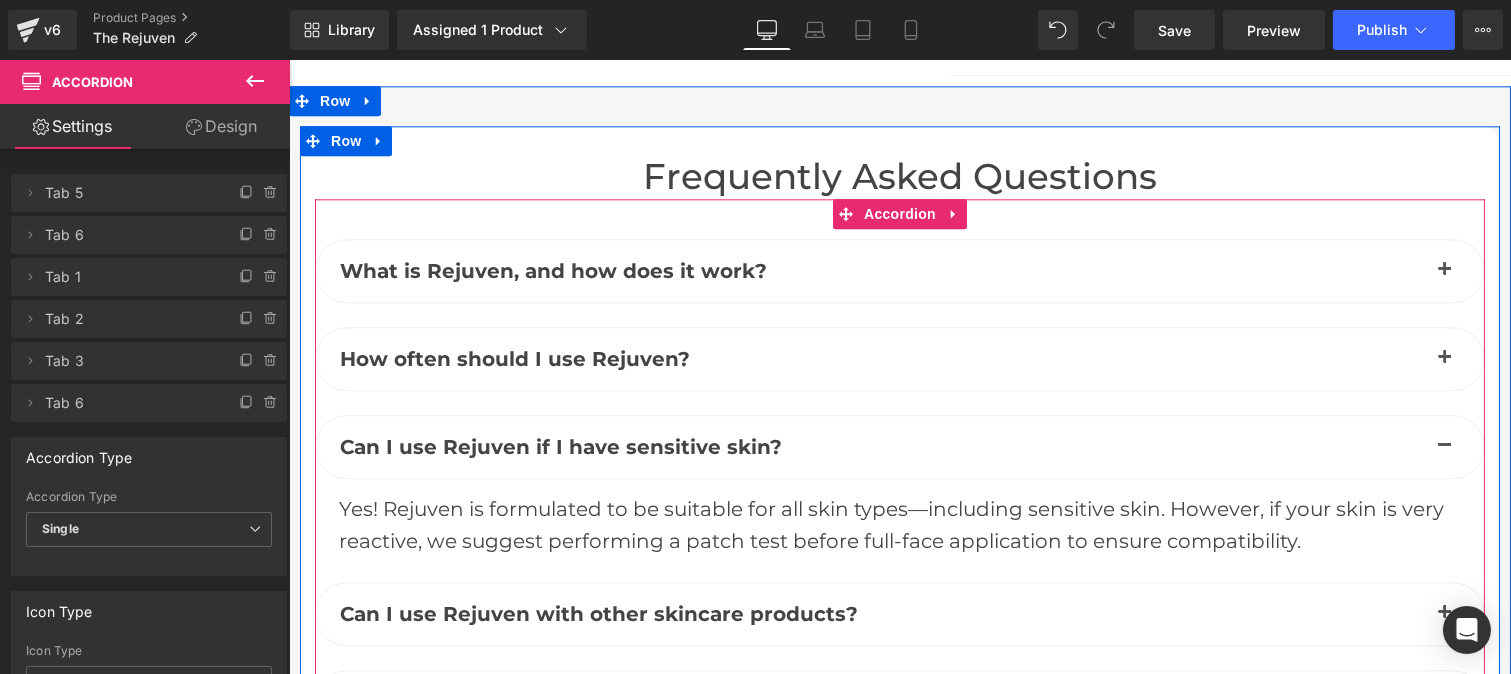 click at bounding box center (1444, 359) 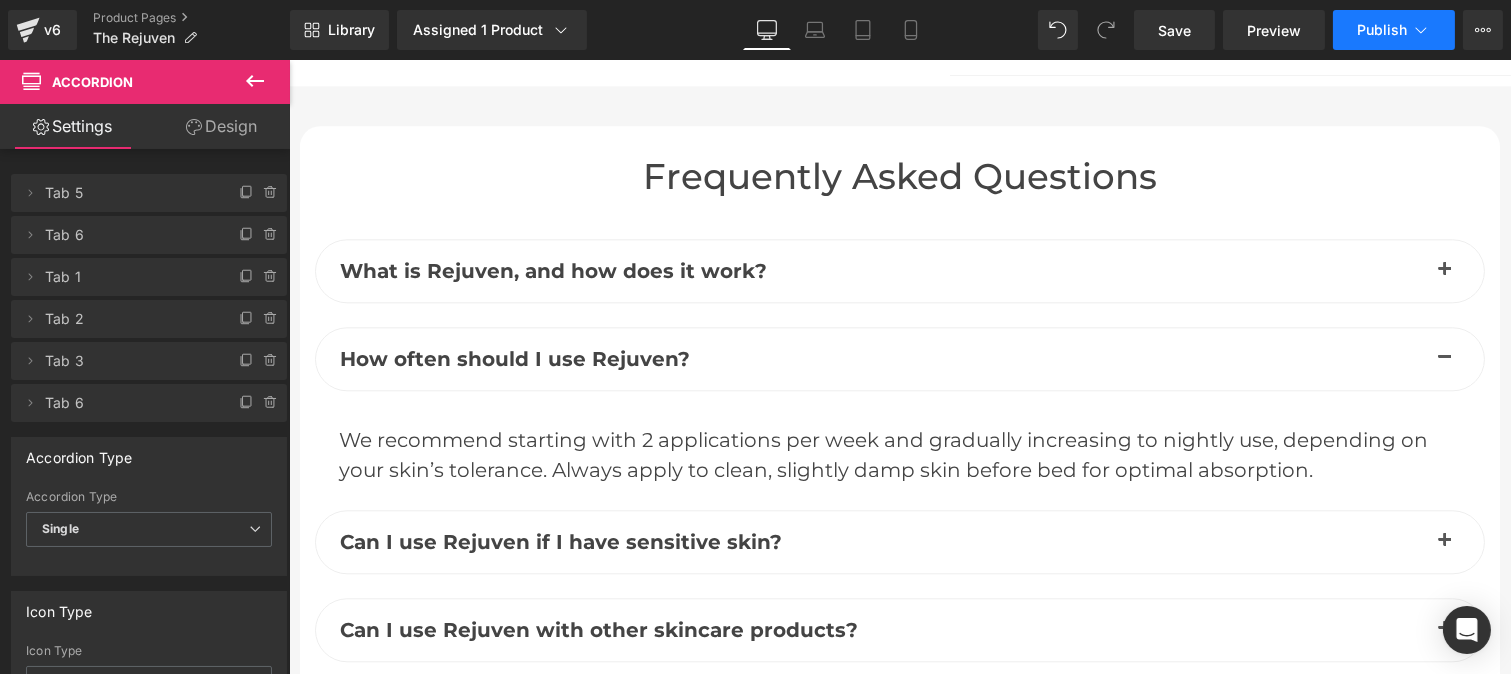 click on "Publish" at bounding box center (1394, 30) 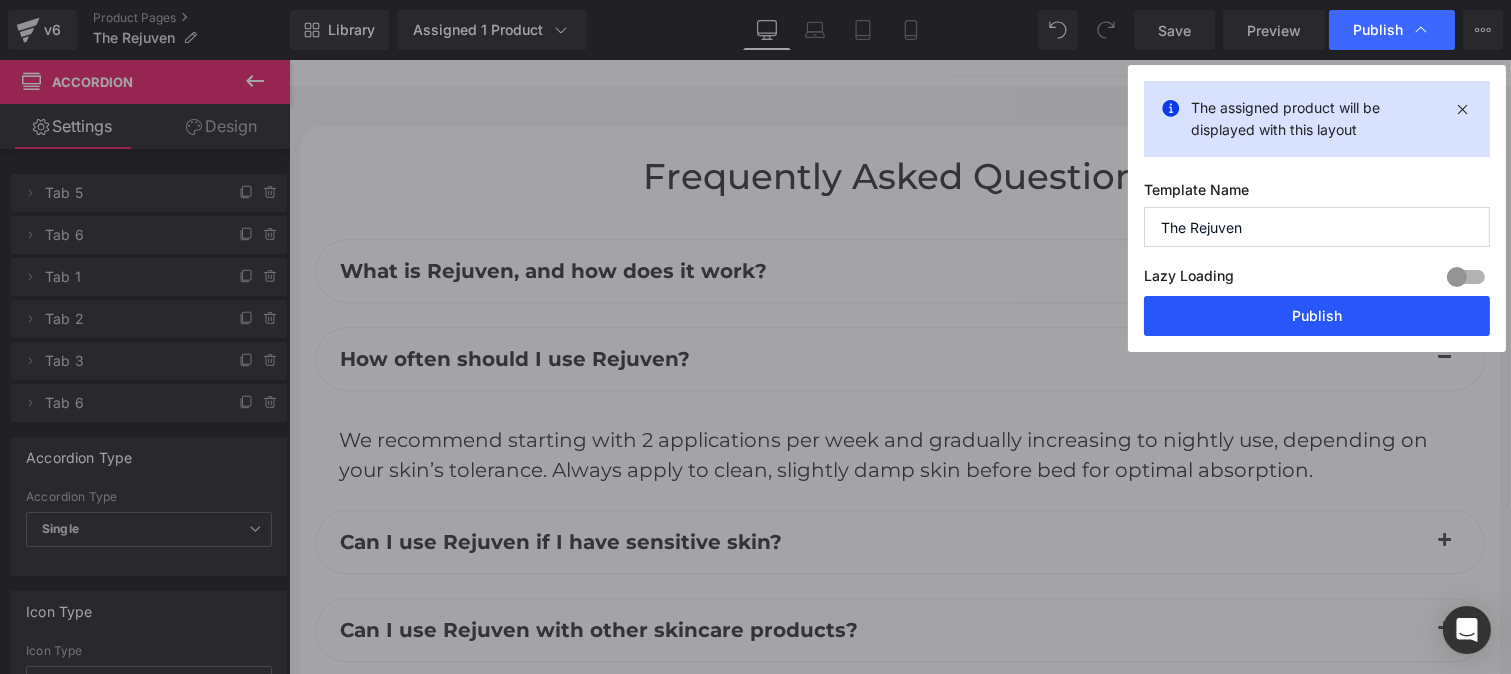 click on "Publish" at bounding box center [1317, 316] 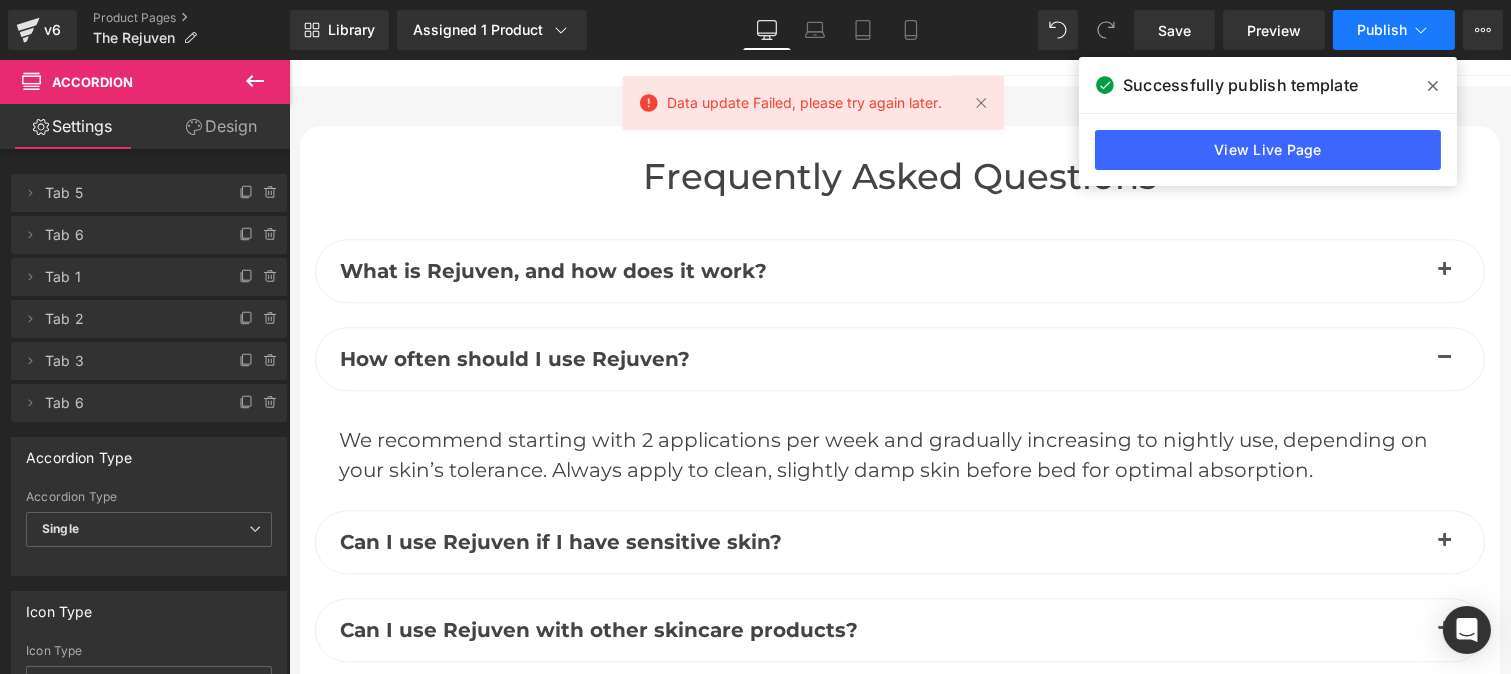 click on "Publish" at bounding box center (1382, 30) 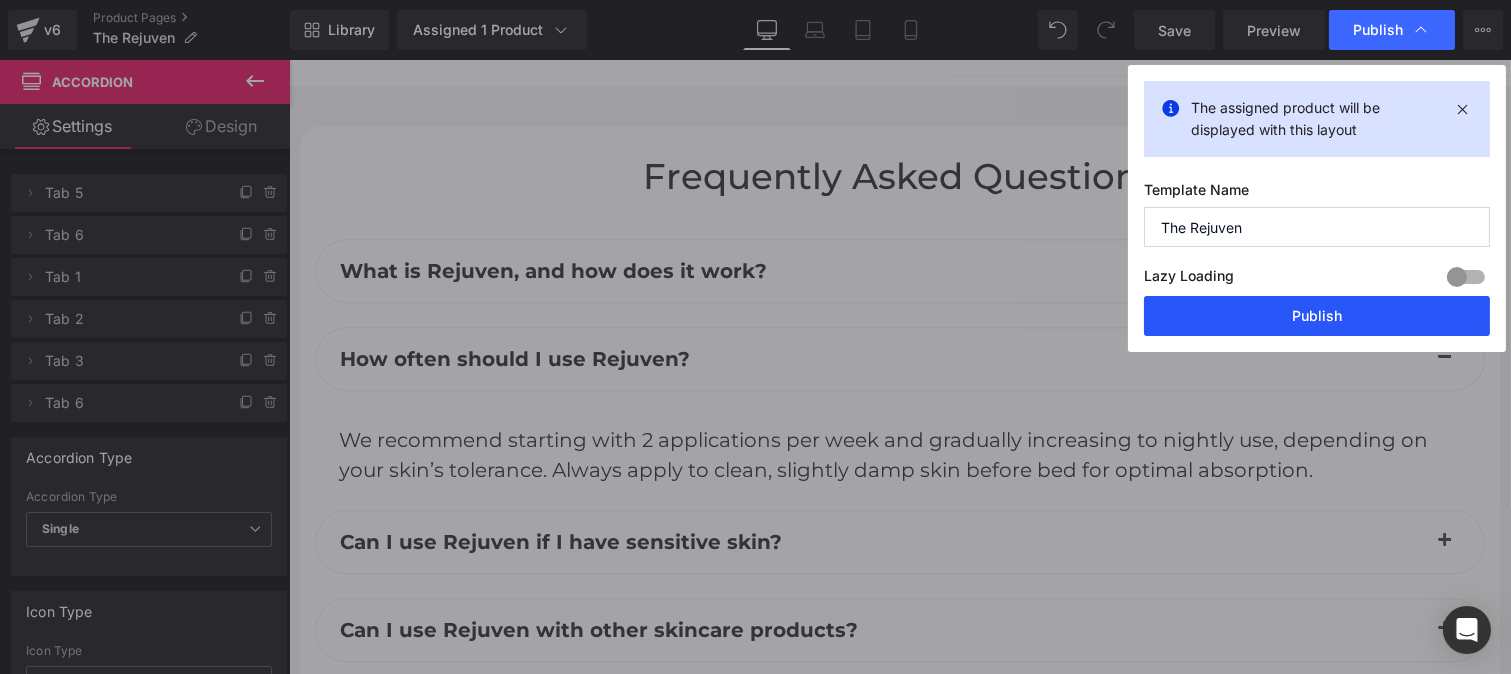 click on "Publish" at bounding box center [1317, 316] 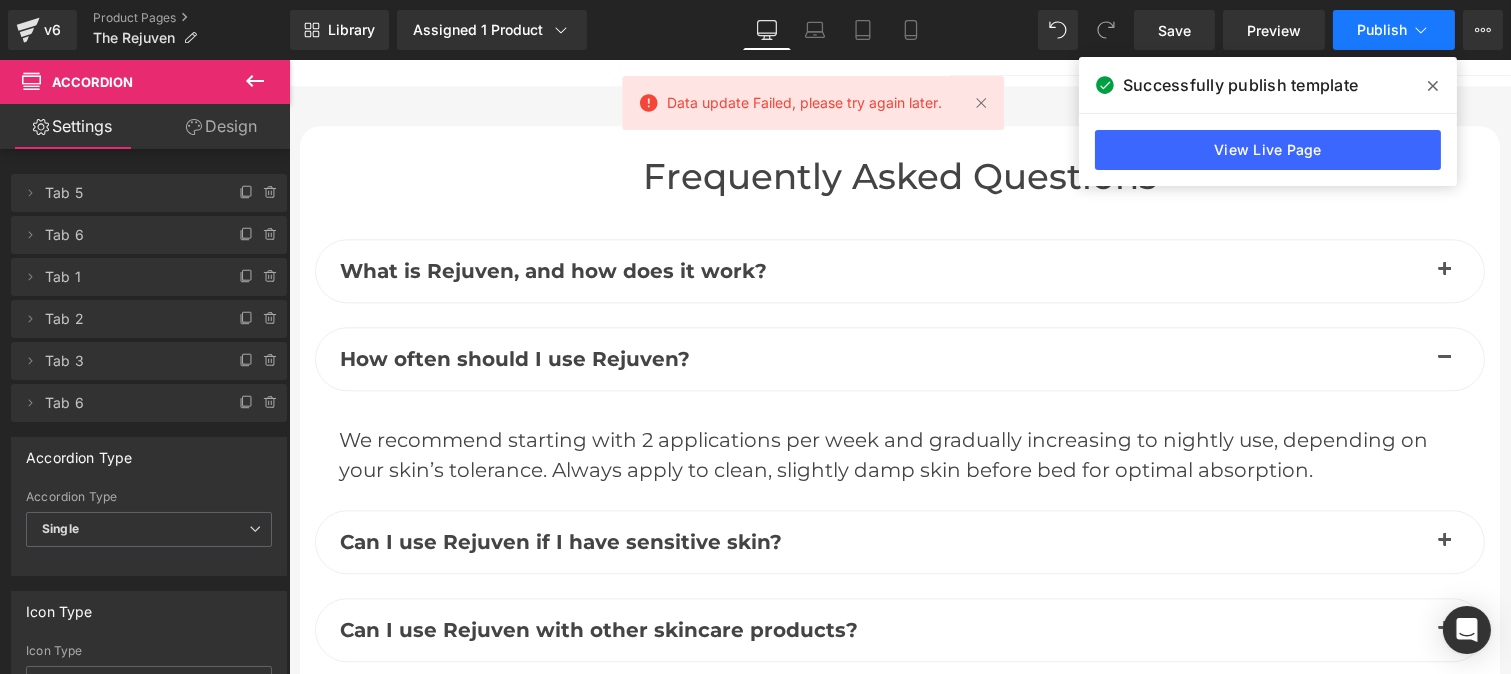 click on "Publish" at bounding box center [1394, 30] 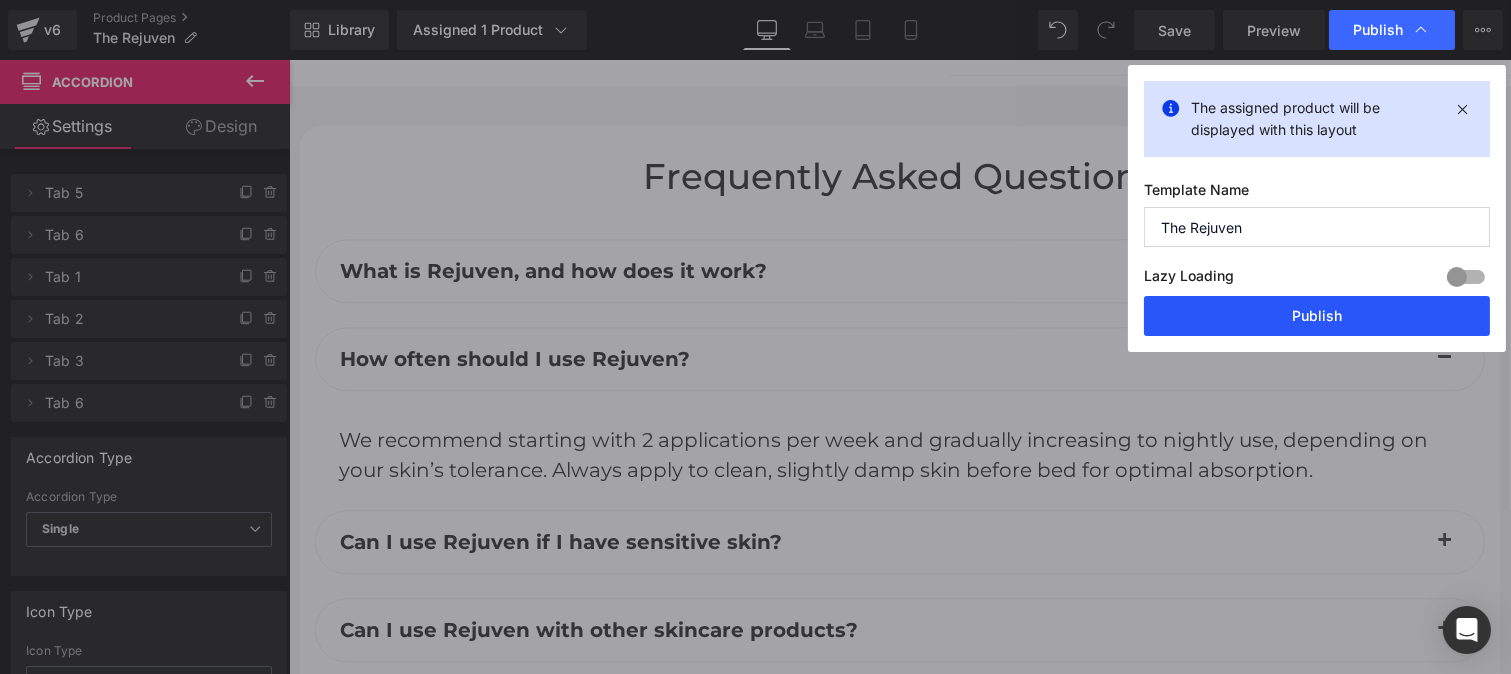 click on "Publish" at bounding box center (1317, 316) 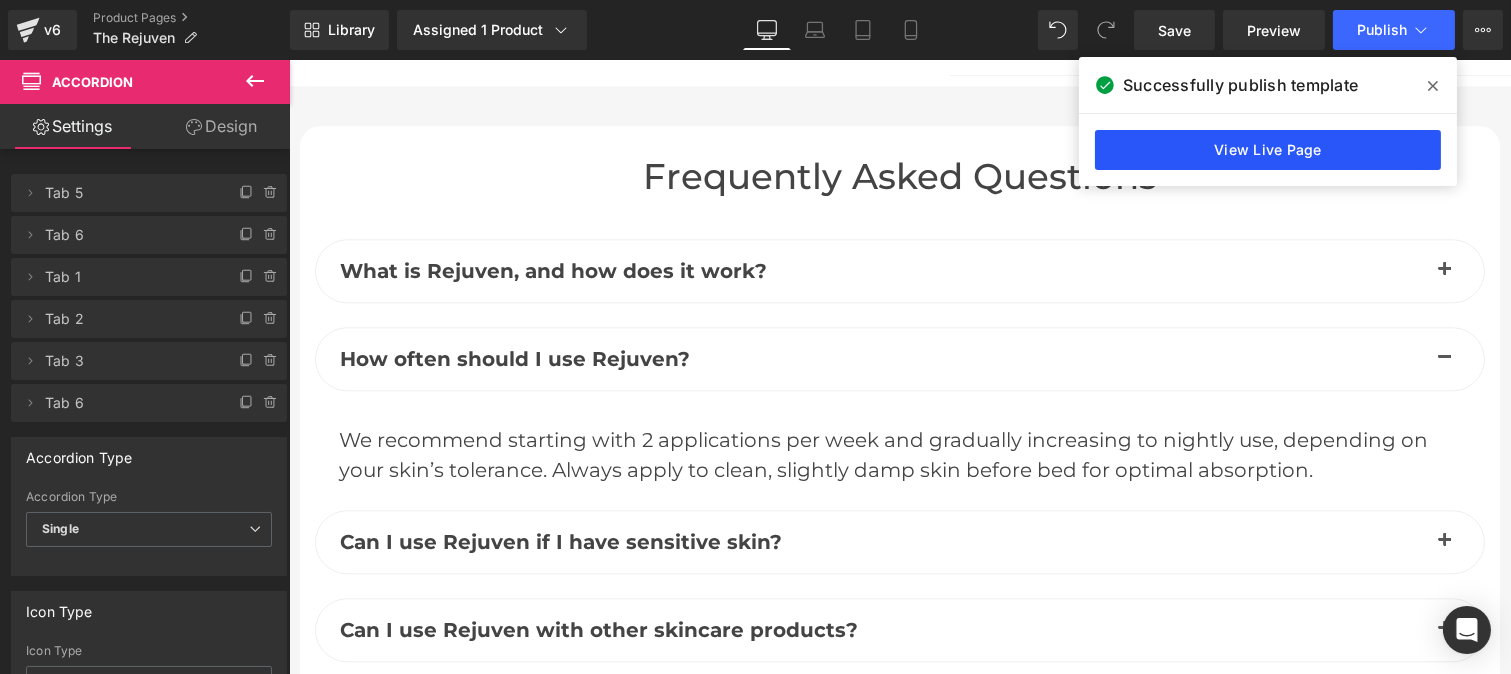 click on "View Live Page" at bounding box center (1268, 150) 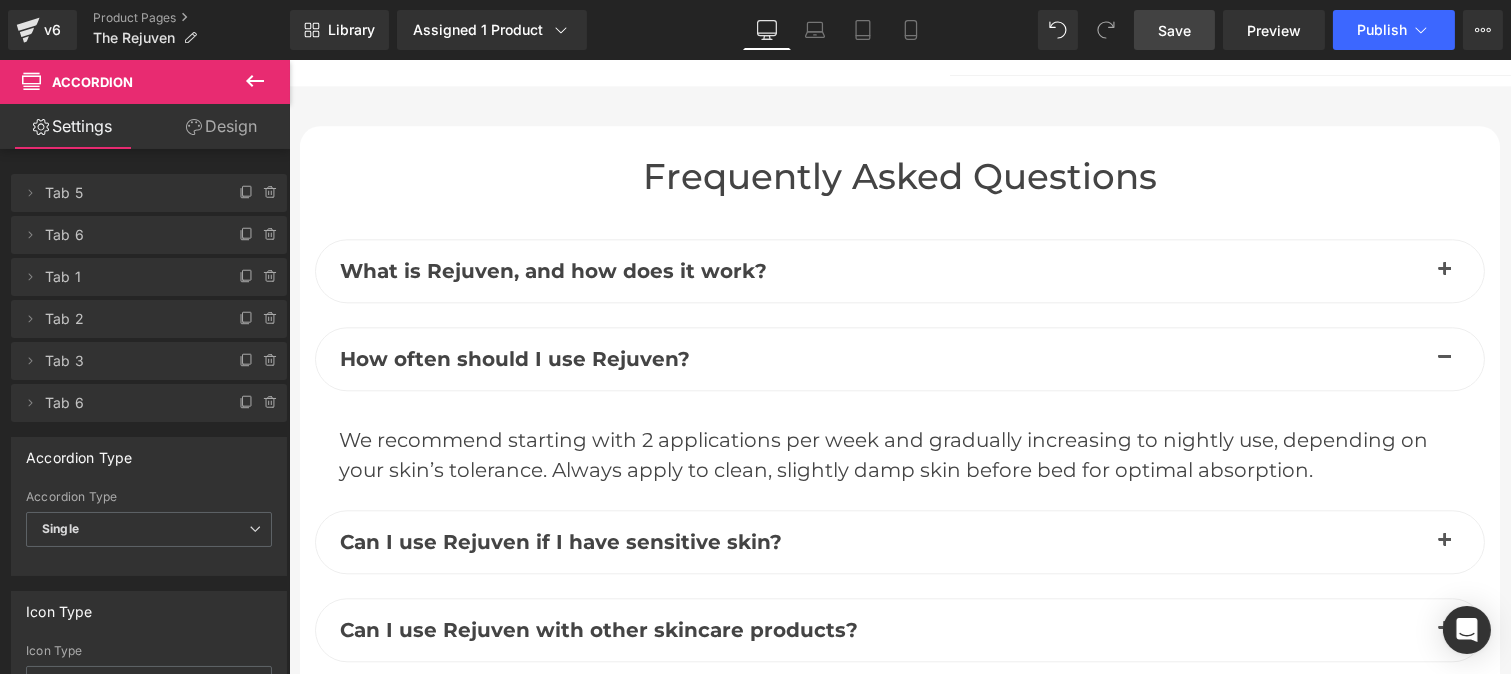 click on "Save" at bounding box center (1174, 30) 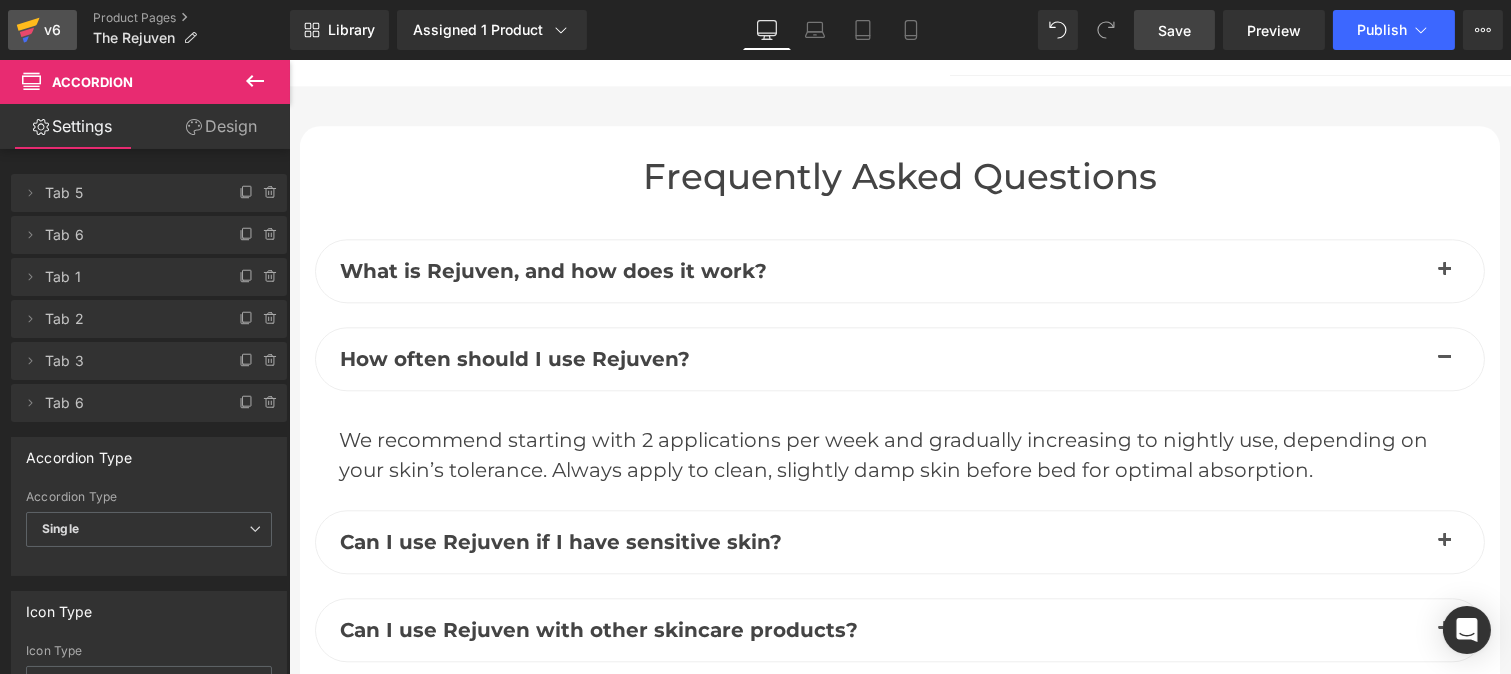 click 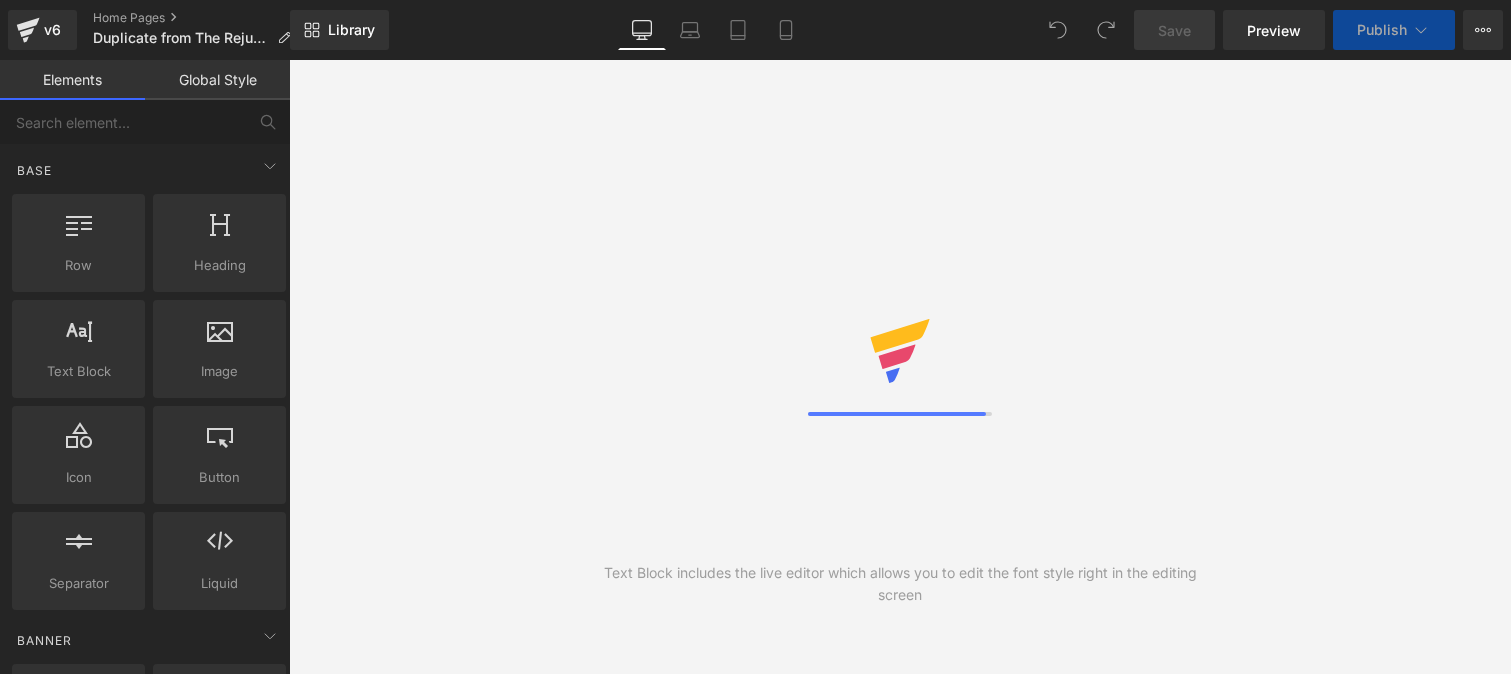 scroll, scrollTop: 0, scrollLeft: 0, axis: both 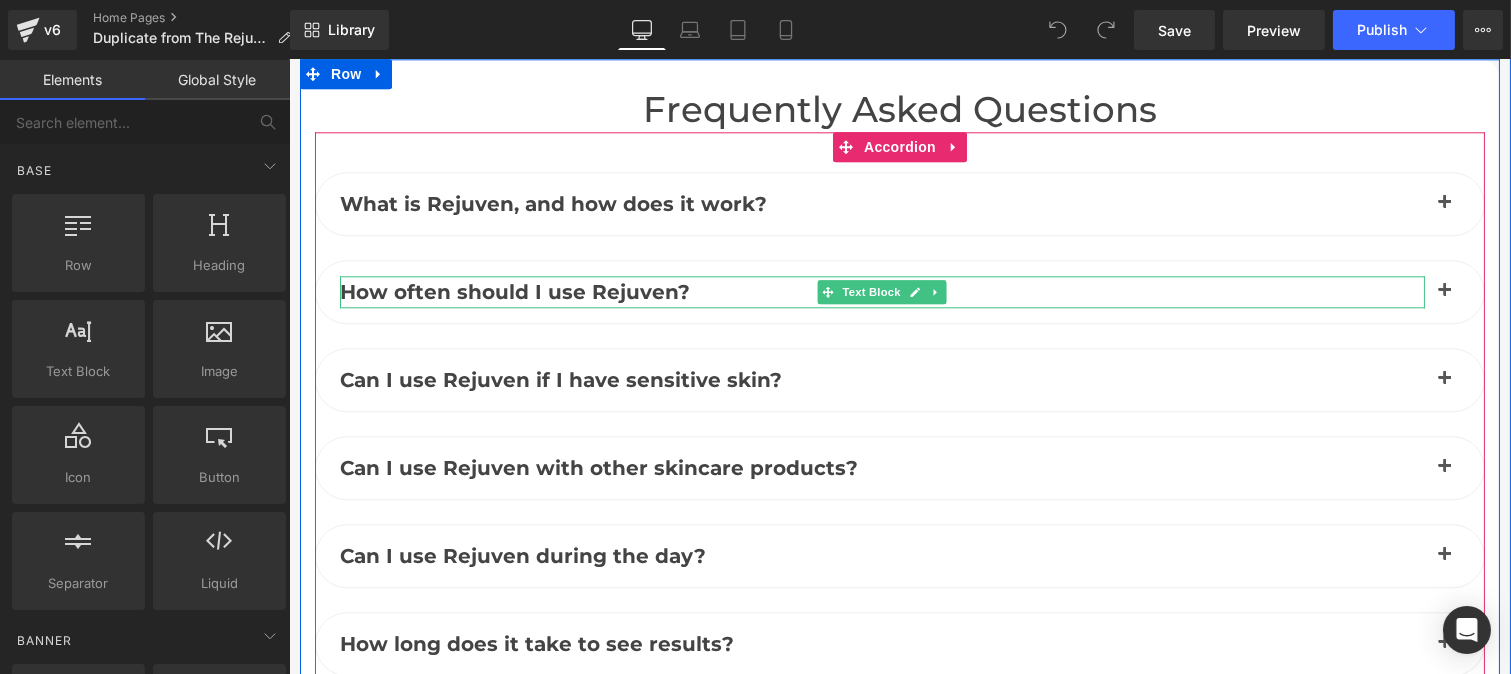 click on "How often should I use Rejuven?" at bounding box center [514, 292] 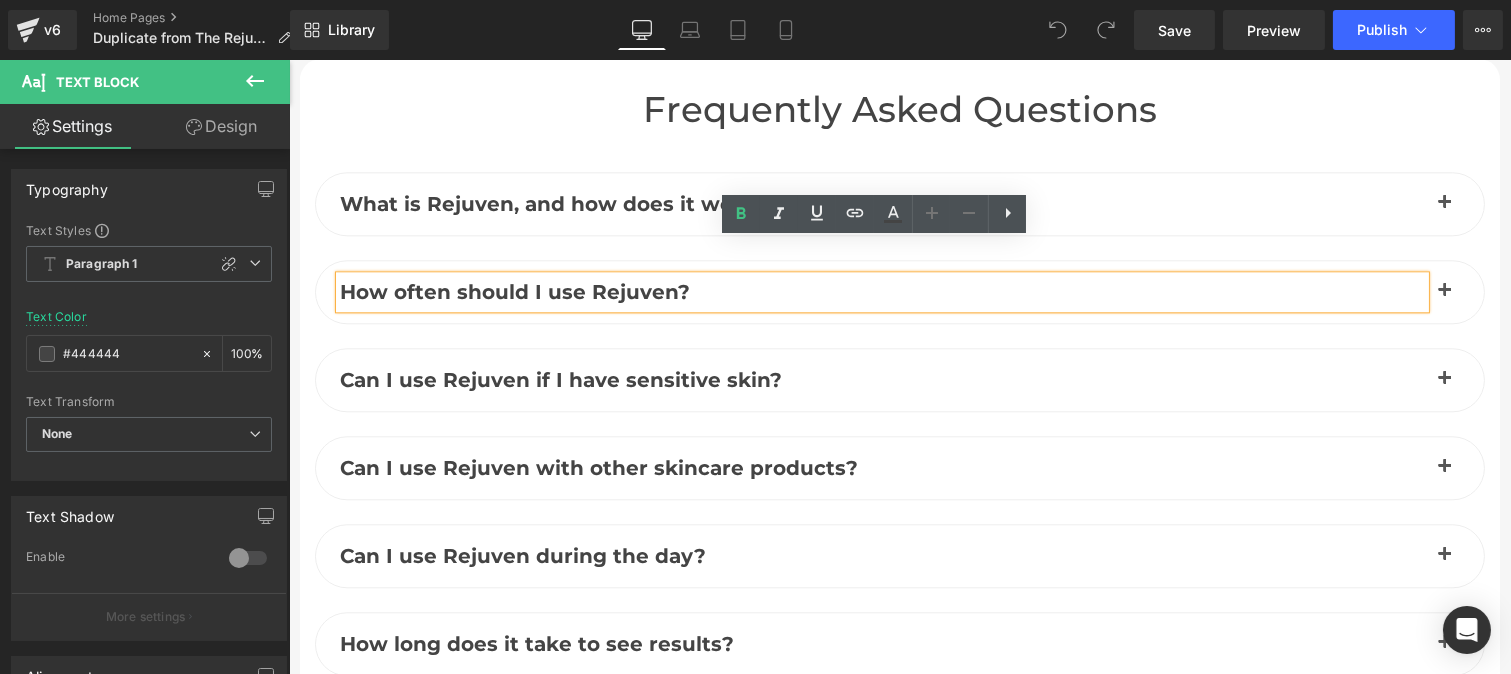 click at bounding box center (1444, 292) 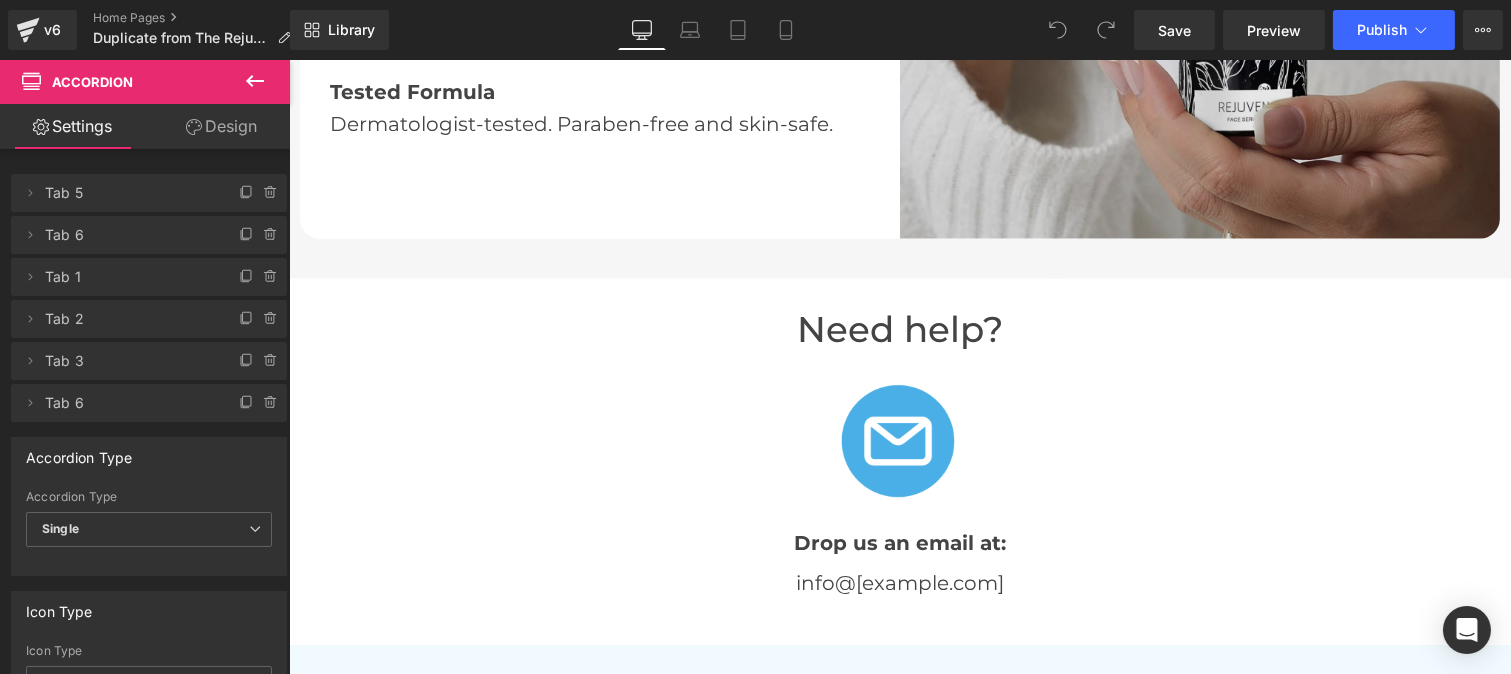 scroll, scrollTop: 4178, scrollLeft: 0, axis: vertical 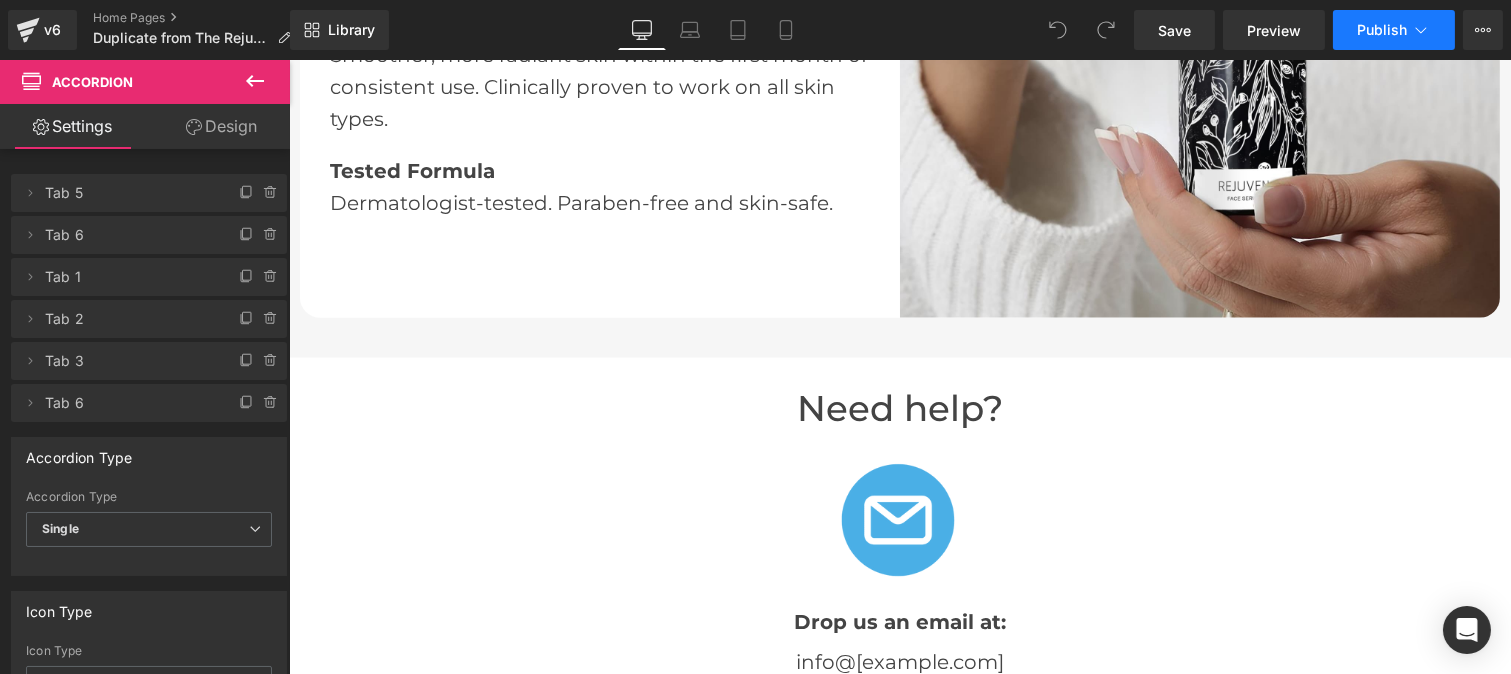 click on "Publish" at bounding box center (1382, 30) 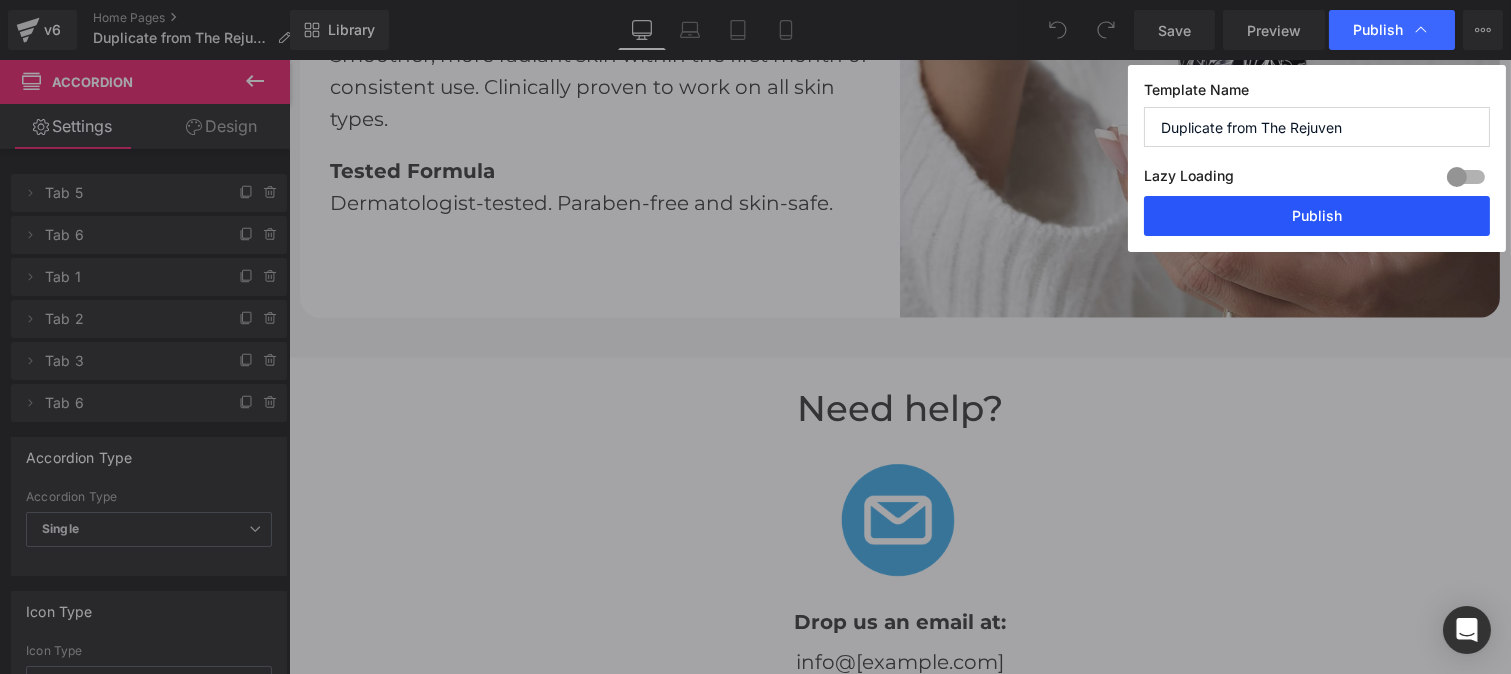 click on "Publish" at bounding box center (1317, 216) 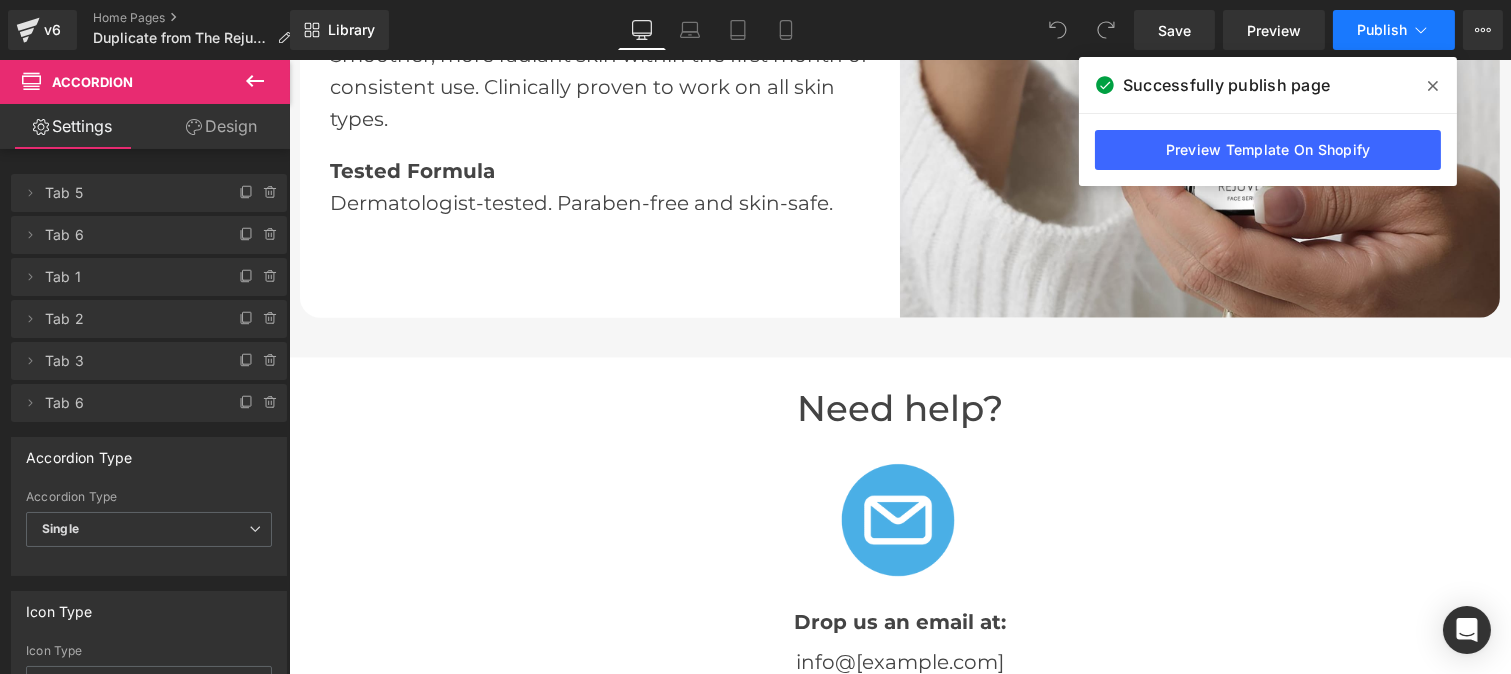 click on "Publish" at bounding box center (1382, 30) 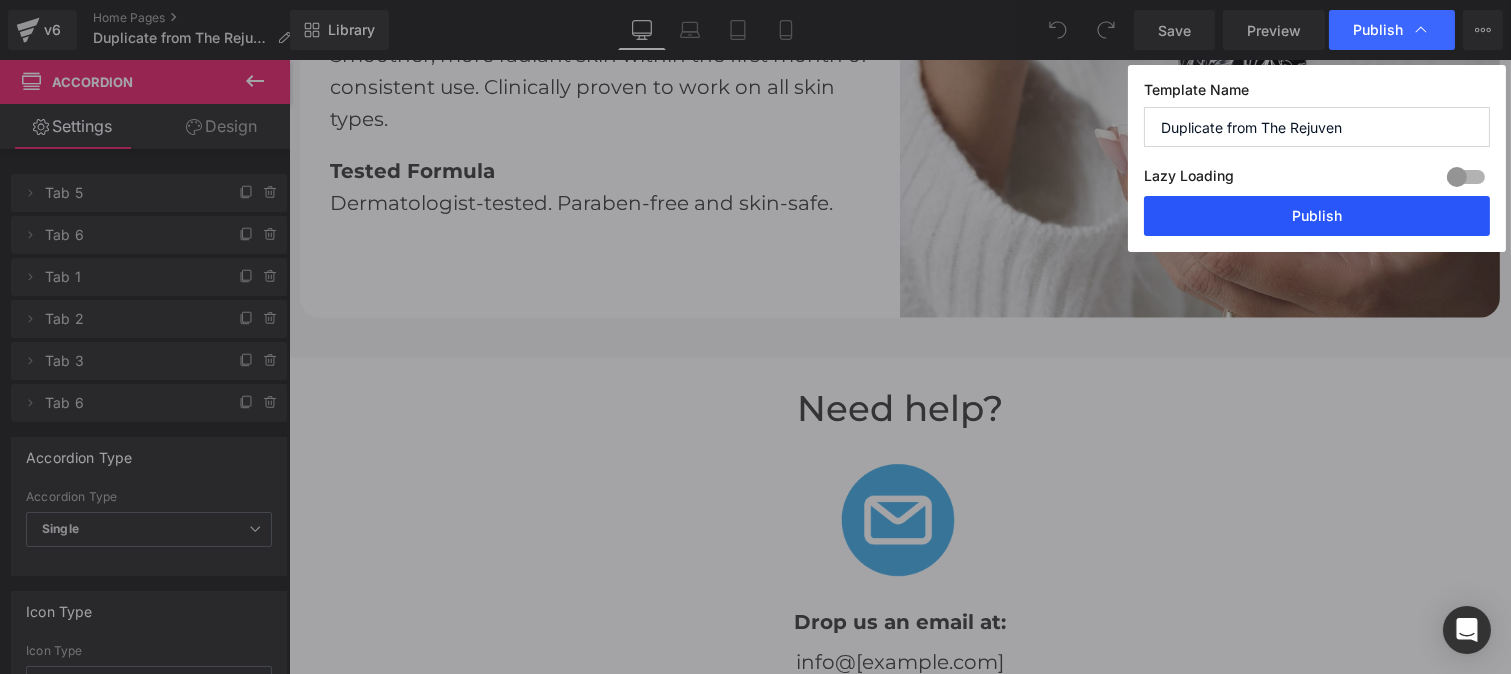 click on "Publish" at bounding box center [1317, 216] 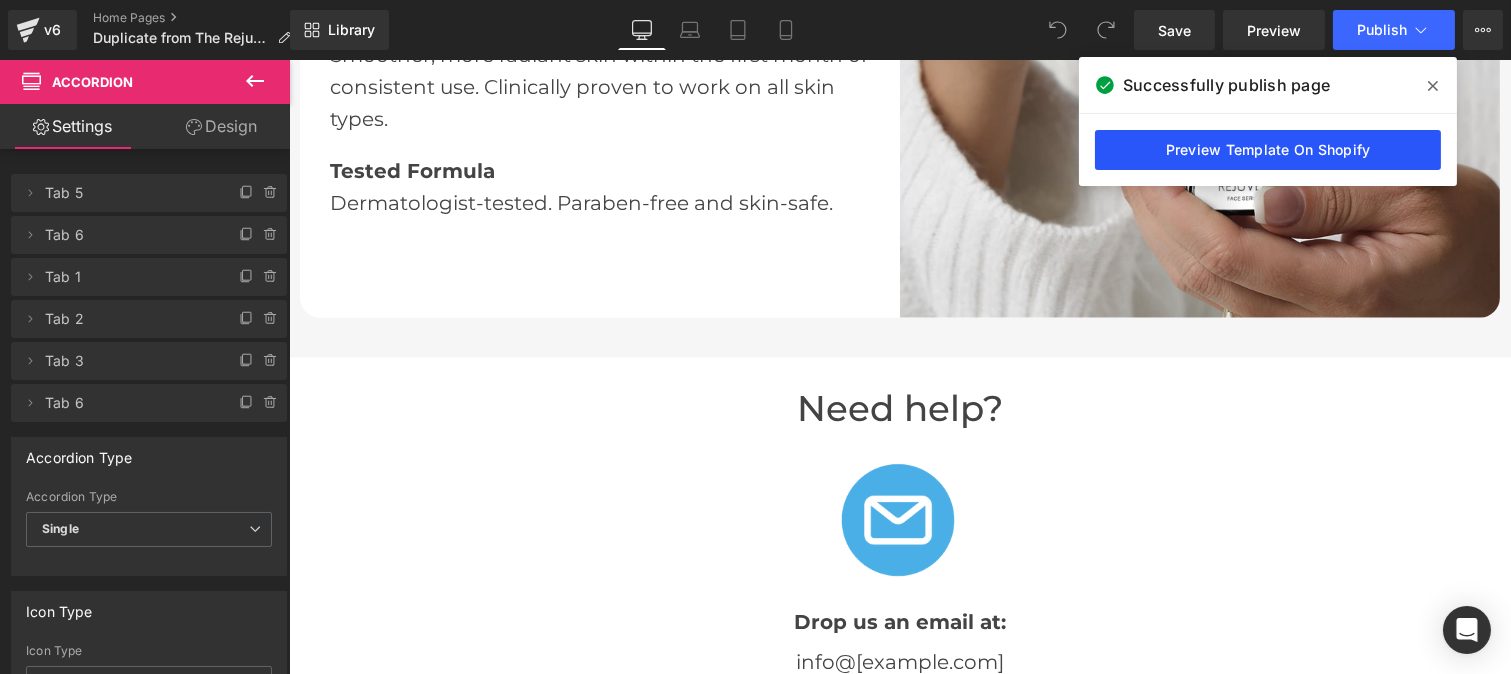 click on "Preview Template On Shopify" at bounding box center (1268, 150) 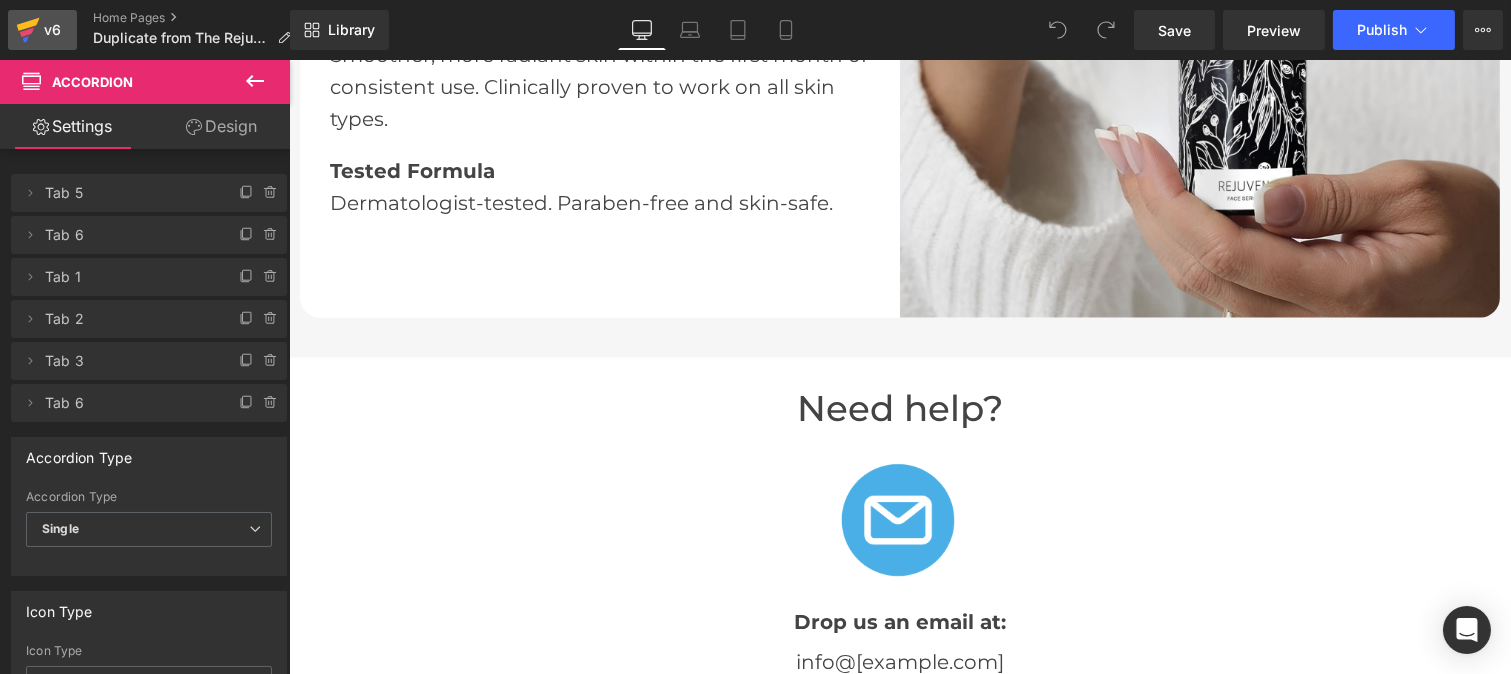 click 